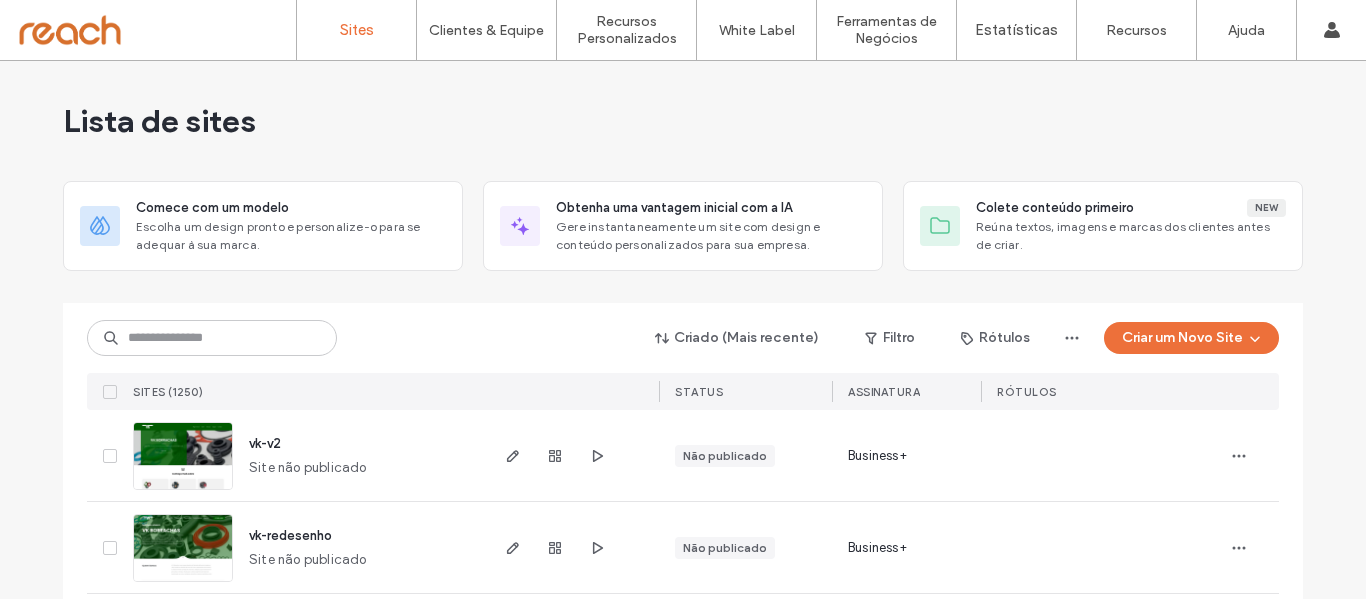 scroll, scrollTop: 0, scrollLeft: 0, axis: both 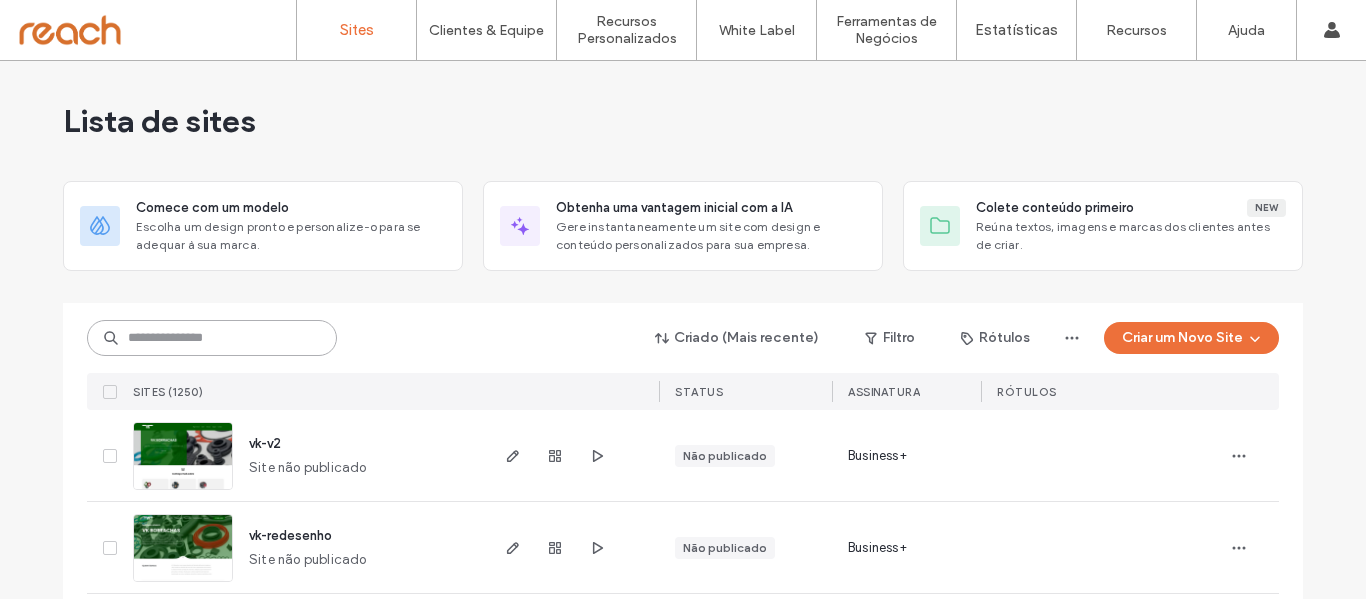 click at bounding box center [212, 338] 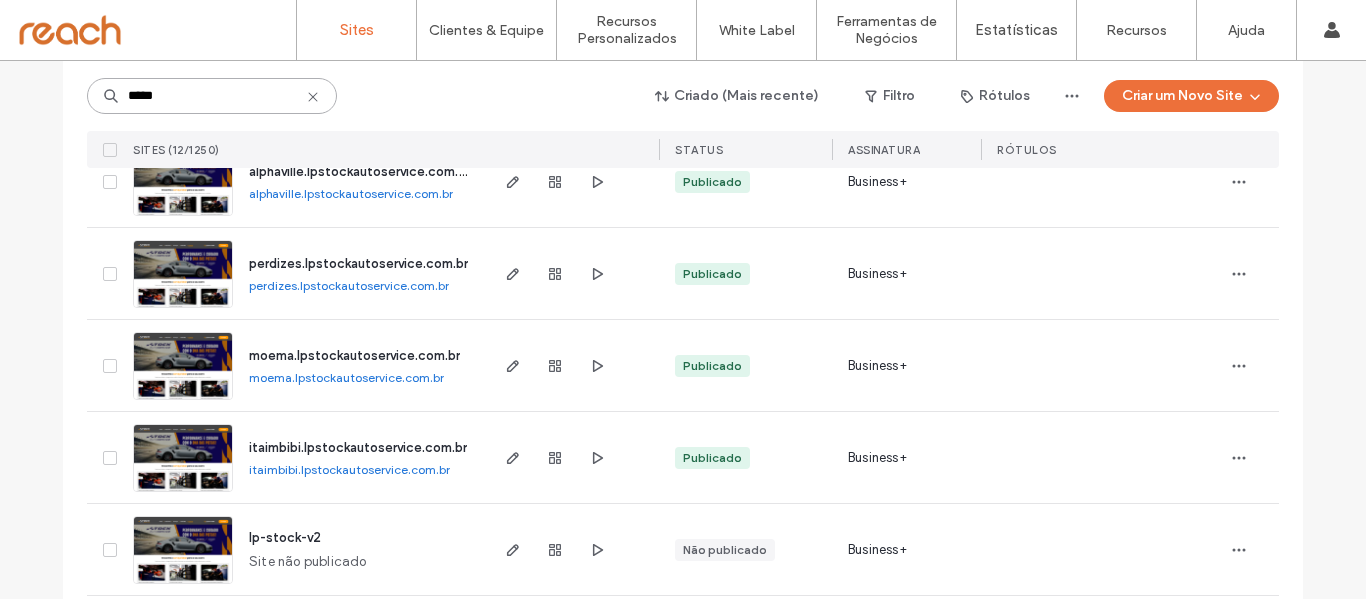 scroll, scrollTop: 200, scrollLeft: 0, axis: vertical 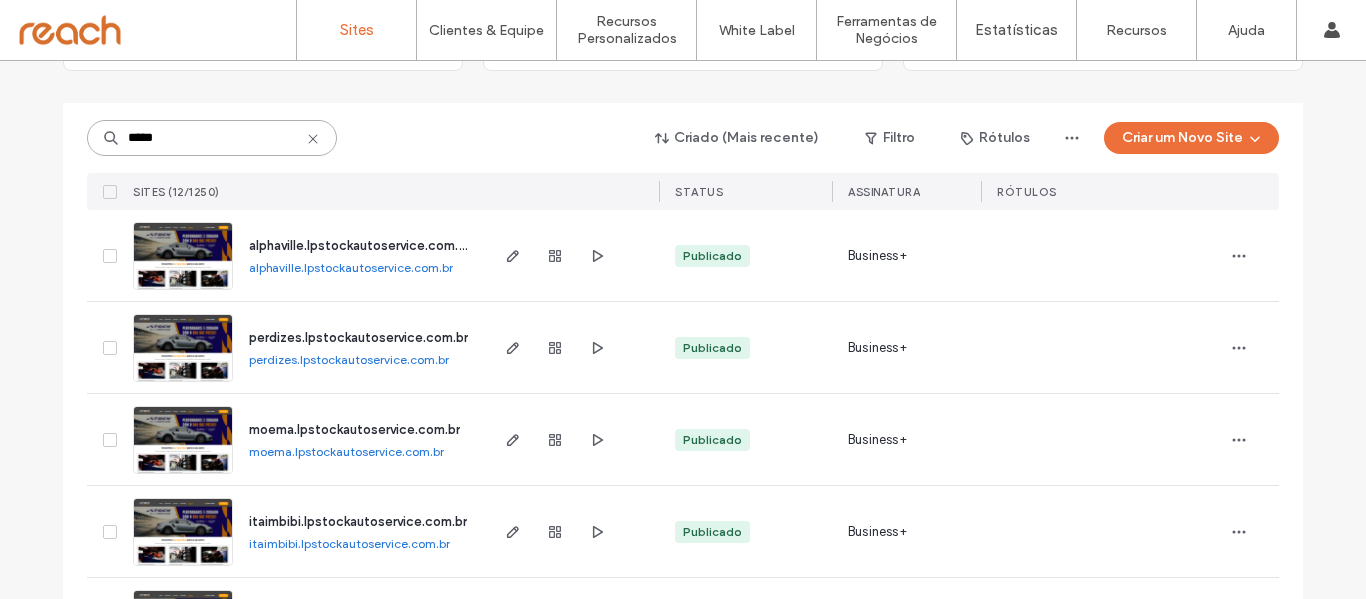 type on "*****" 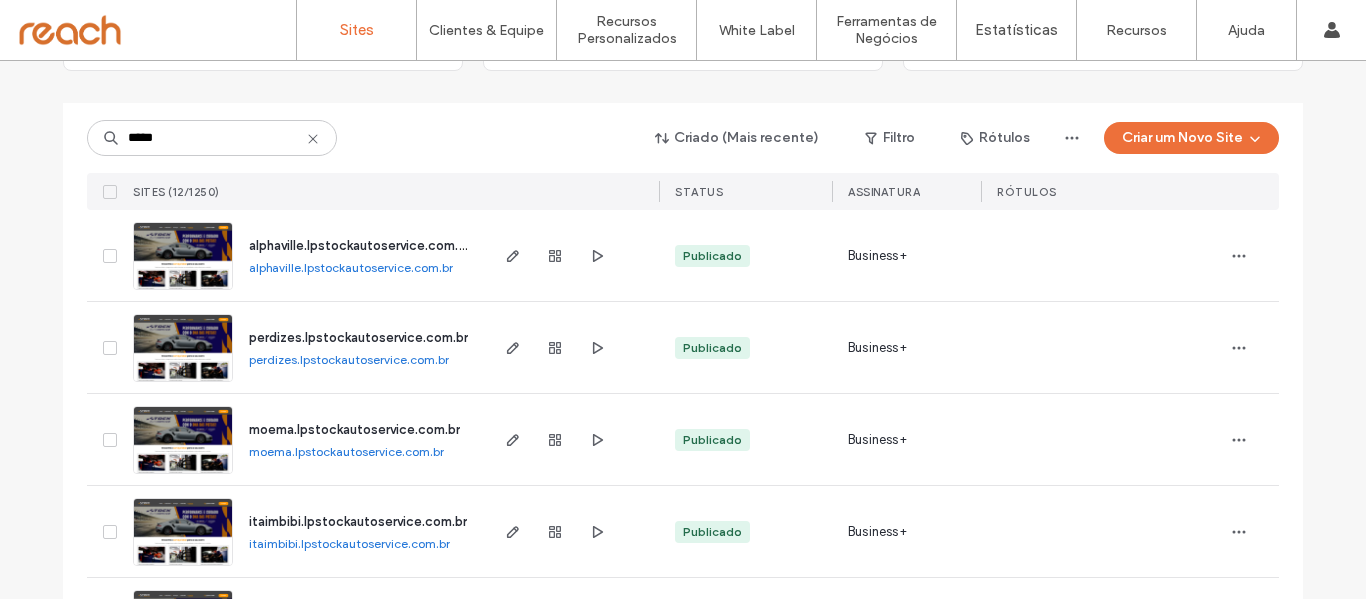 click on "alphaville.lpstockautoservice.com.br alphaville.lpstockautoservice.com.br" at bounding box center (359, 255) 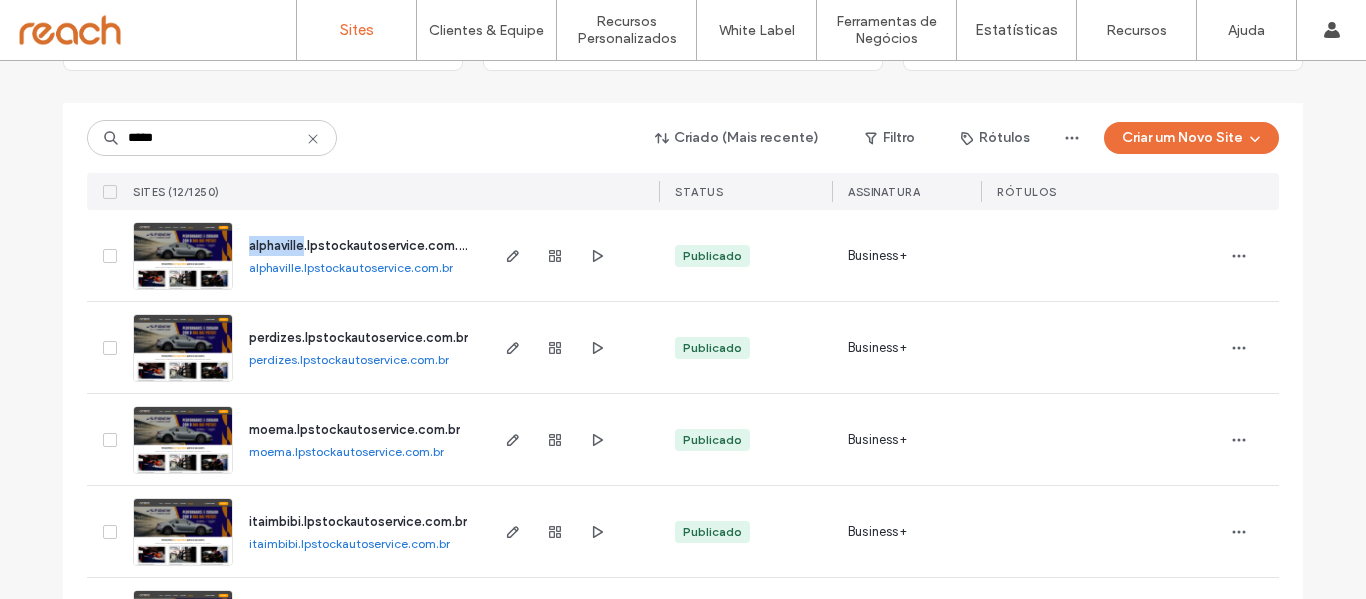 click on "alphaville.lpstockautoservice.com.br alphaville.lpstockautoservice.com.br" at bounding box center [359, 255] 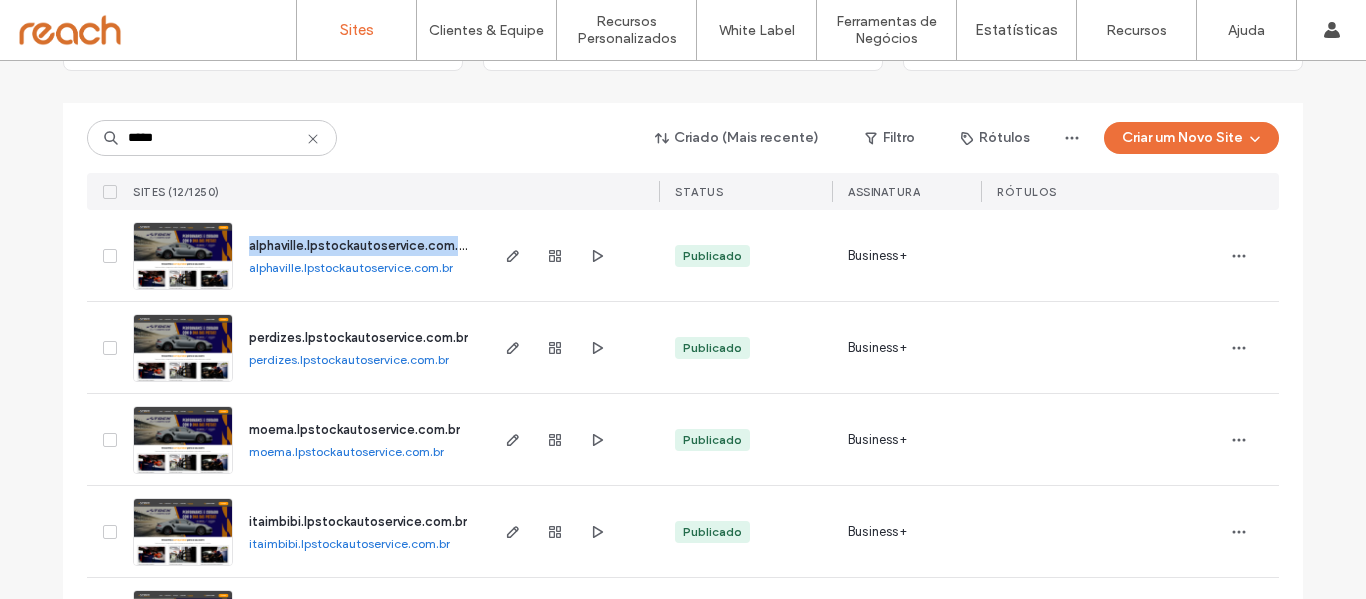 click on "alphaville.lpstockautoservice.com.br alphaville.lpstockautoservice.com.br" at bounding box center [359, 255] 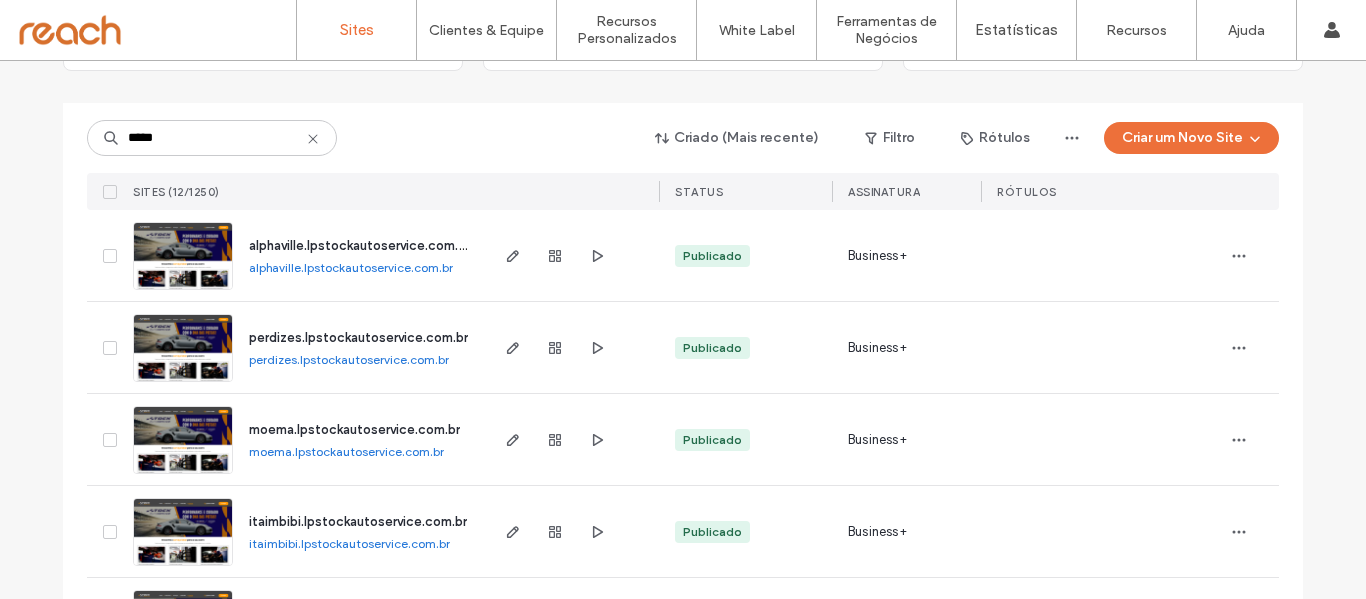 click on "perdizes.lpstockautoservice.com.br perdizes.lpstockautoservice.com.br" at bounding box center [359, 347] 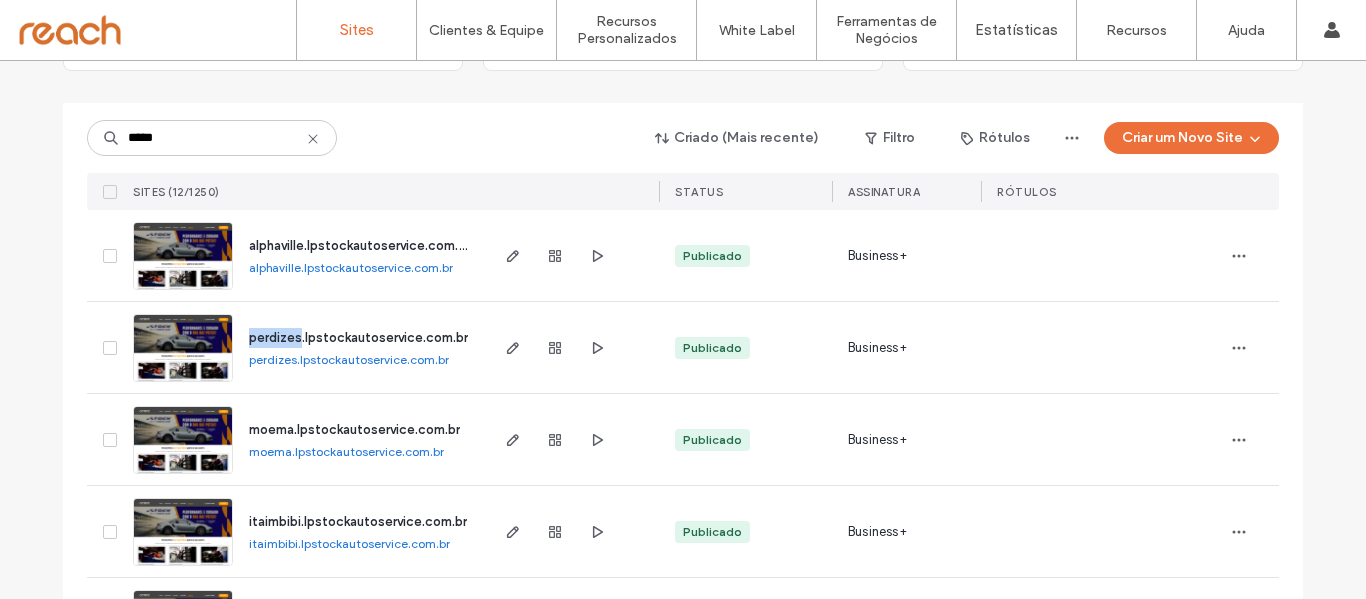 click on "perdizes.lpstockautoservice.com.br perdizes.lpstockautoservice.com.br" at bounding box center [359, 347] 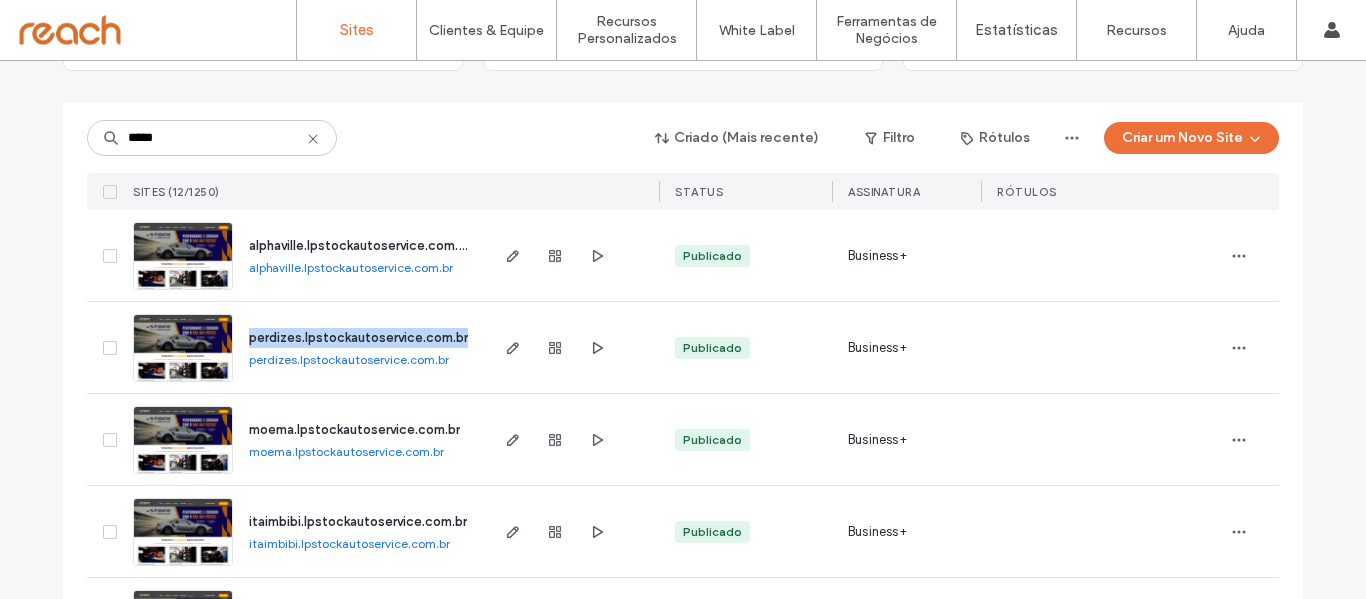 click on "perdizes.lpstockautoservice.com.br perdizes.lpstockautoservice.com.br" at bounding box center (359, 347) 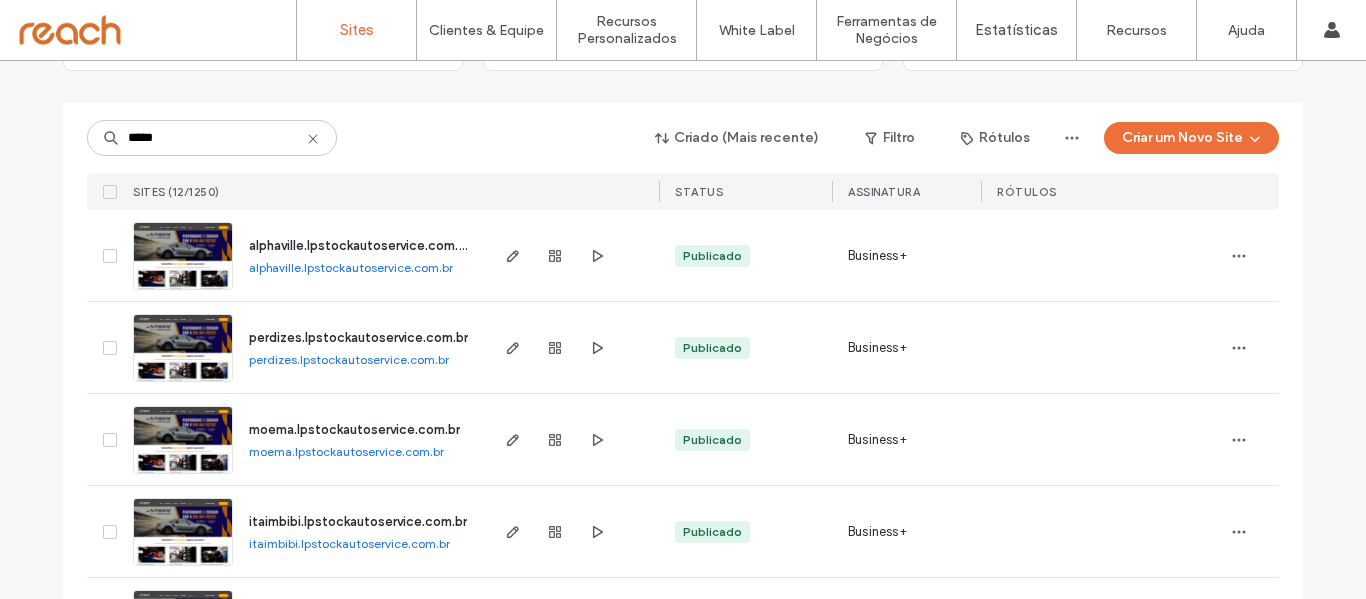 click on "moema.lpstockautoservice.com.br moema.lpstockautoservice.com.br" at bounding box center (359, 439) 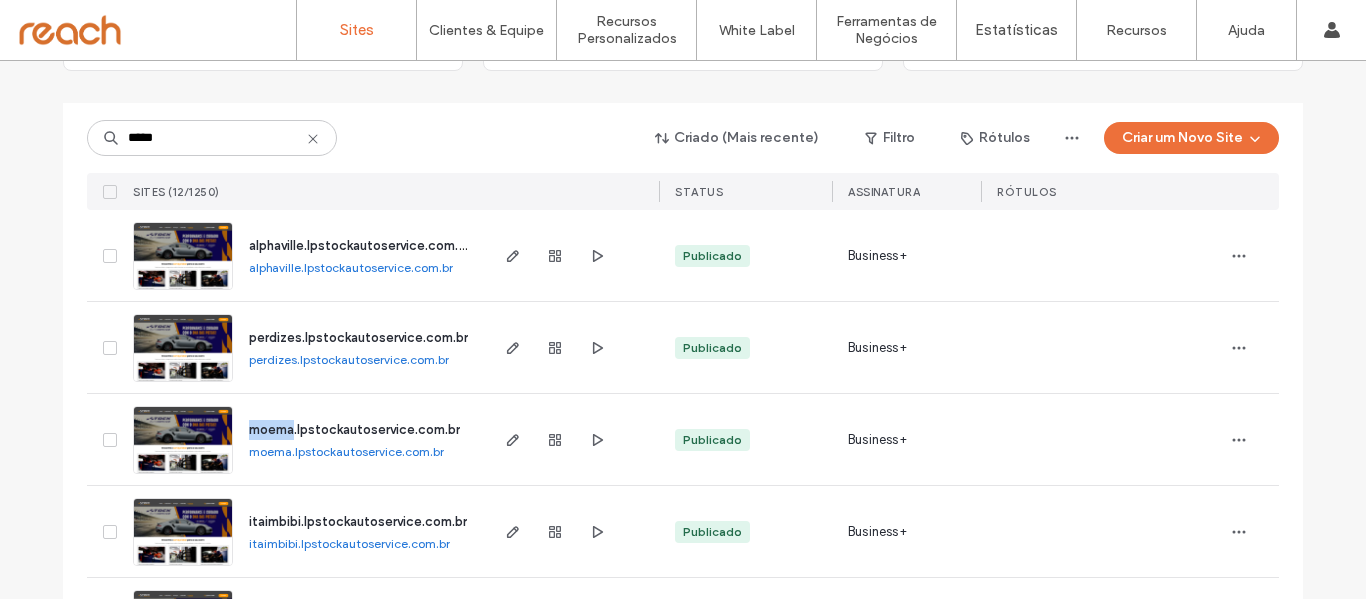 click on "moema.lpstockautoservice.com.br moema.lpstockautoservice.com.br" at bounding box center [359, 439] 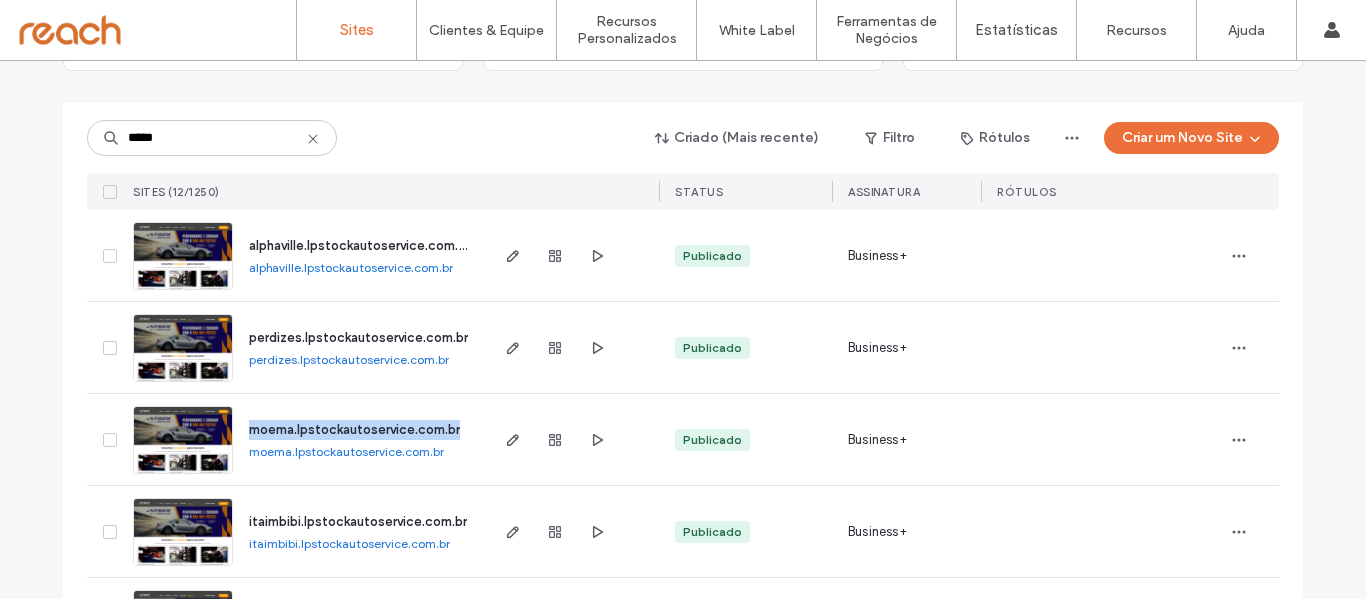 click on "moema.lpstockautoservice.com.br moema.lpstockautoservice.com.br" at bounding box center [359, 439] 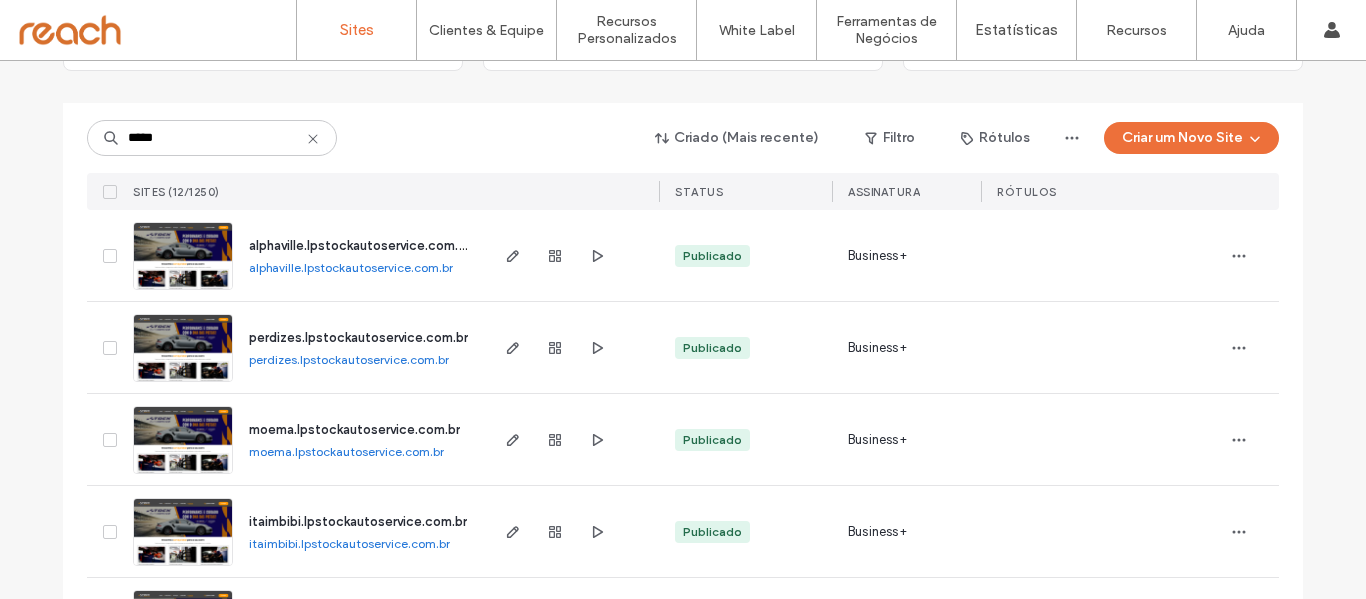 click on "itaimbibi.lpstockautoservice.com.br itaimbibi.lpstockautoservice.com.br" at bounding box center [359, 531] 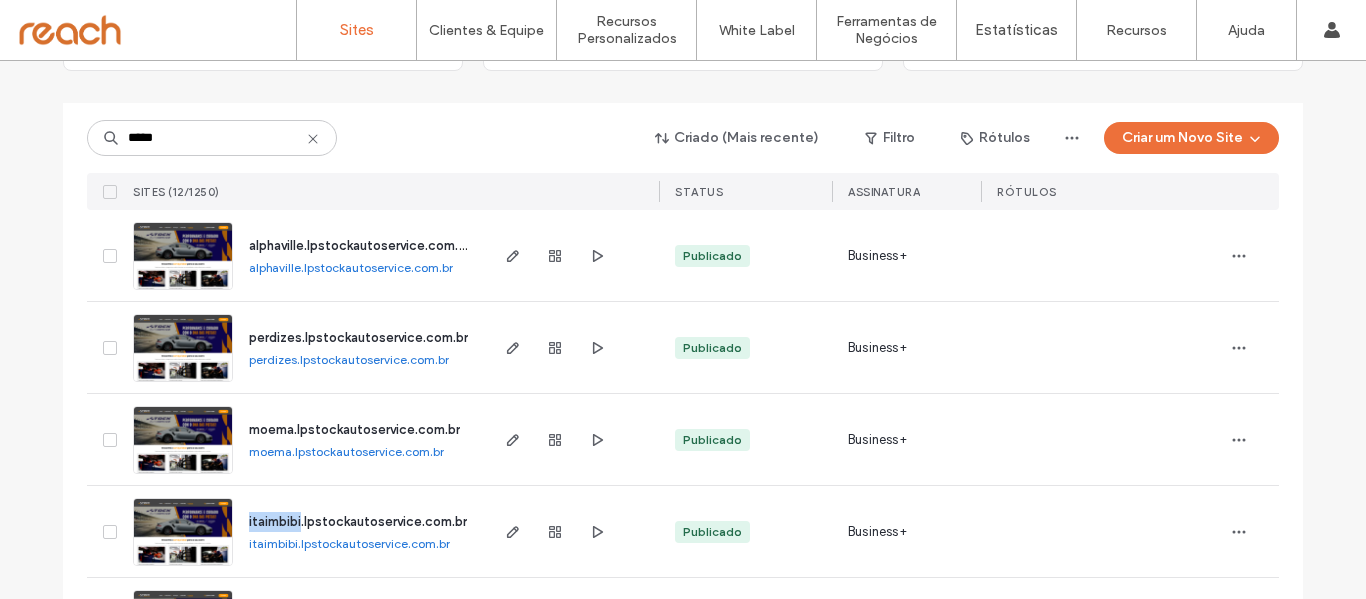click on "itaimbibi.lpstockautoservice.com.br itaimbibi.lpstockautoservice.com.br" at bounding box center (359, 531) 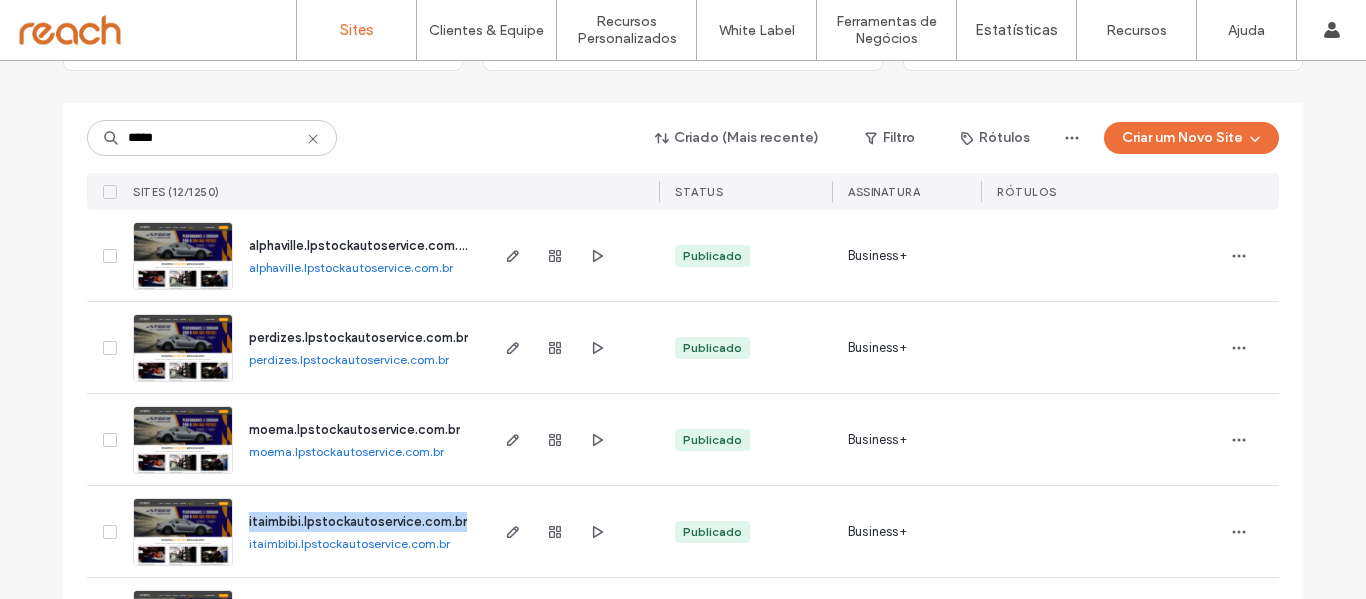 click on "itaimbibi.lpstockautoservice.com.br itaimbibi.lpstockautoservice.com.br" at bounding box center (359, 531) 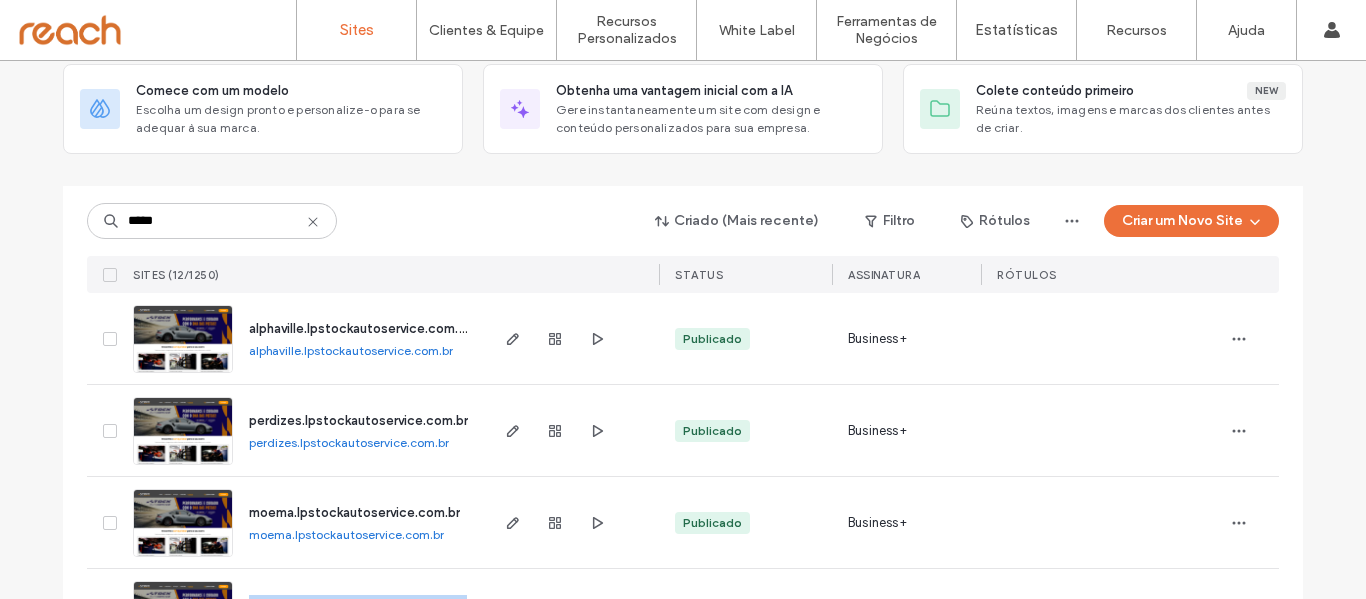 scroll, scrollTop: 100, scrollLeft: 0, axis: vertical 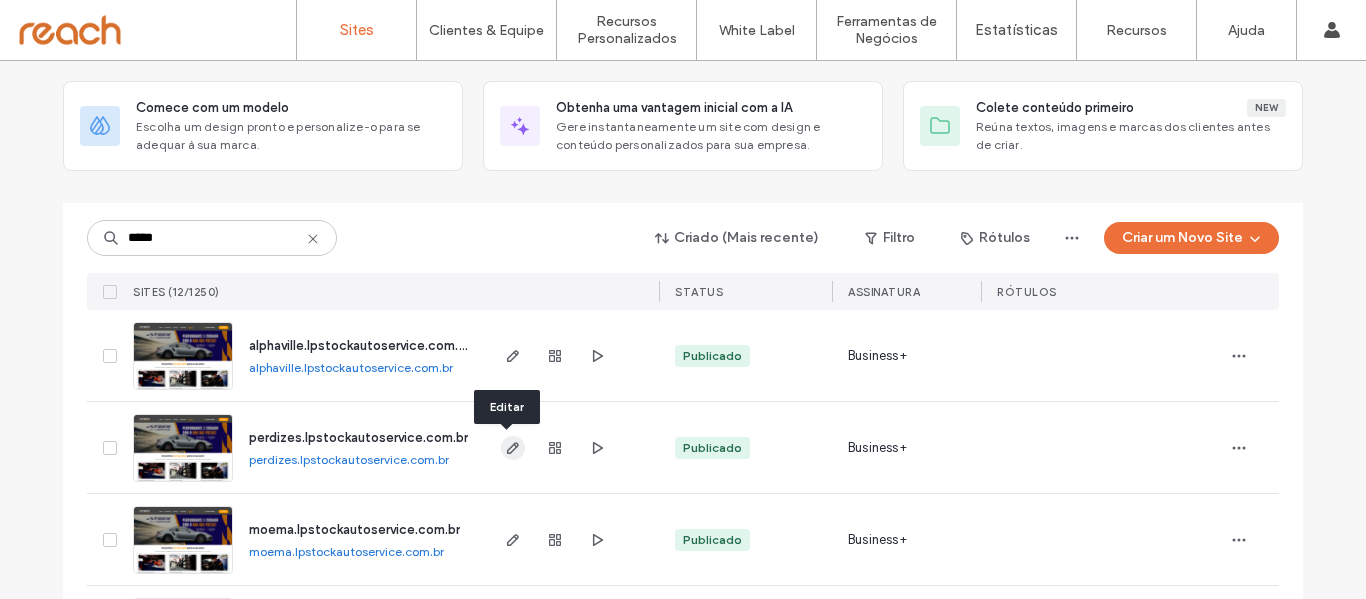 click 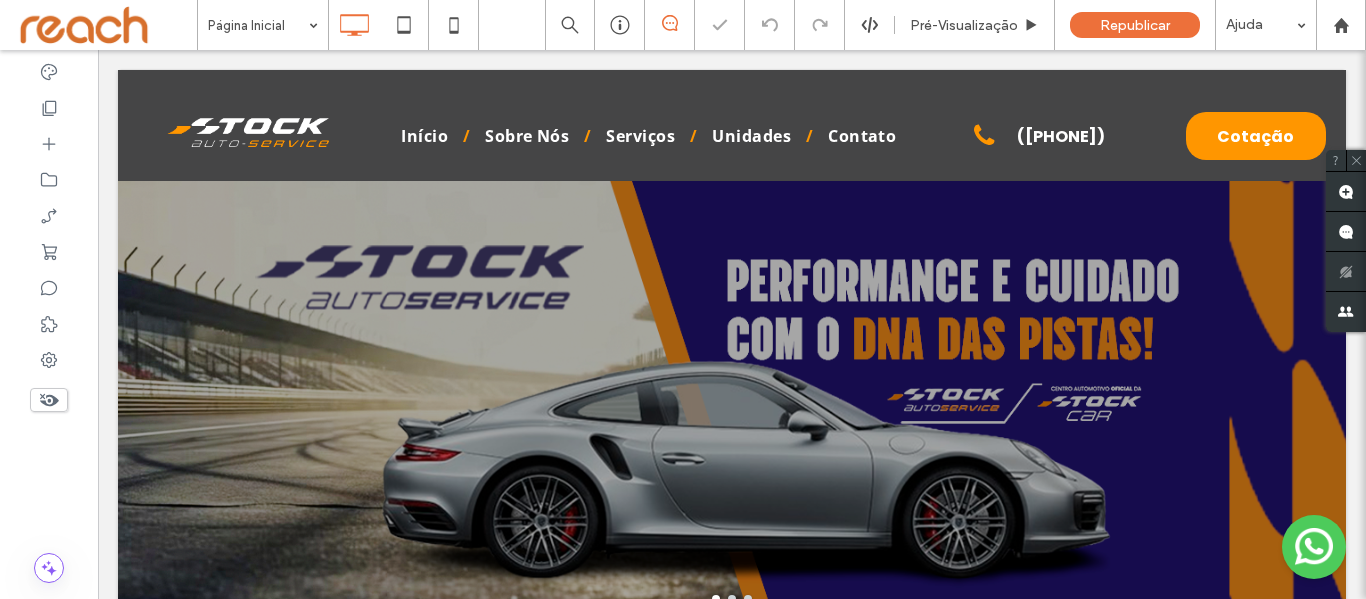 scroll, scrollTop: 0, scrollLeft: 0, axis: both 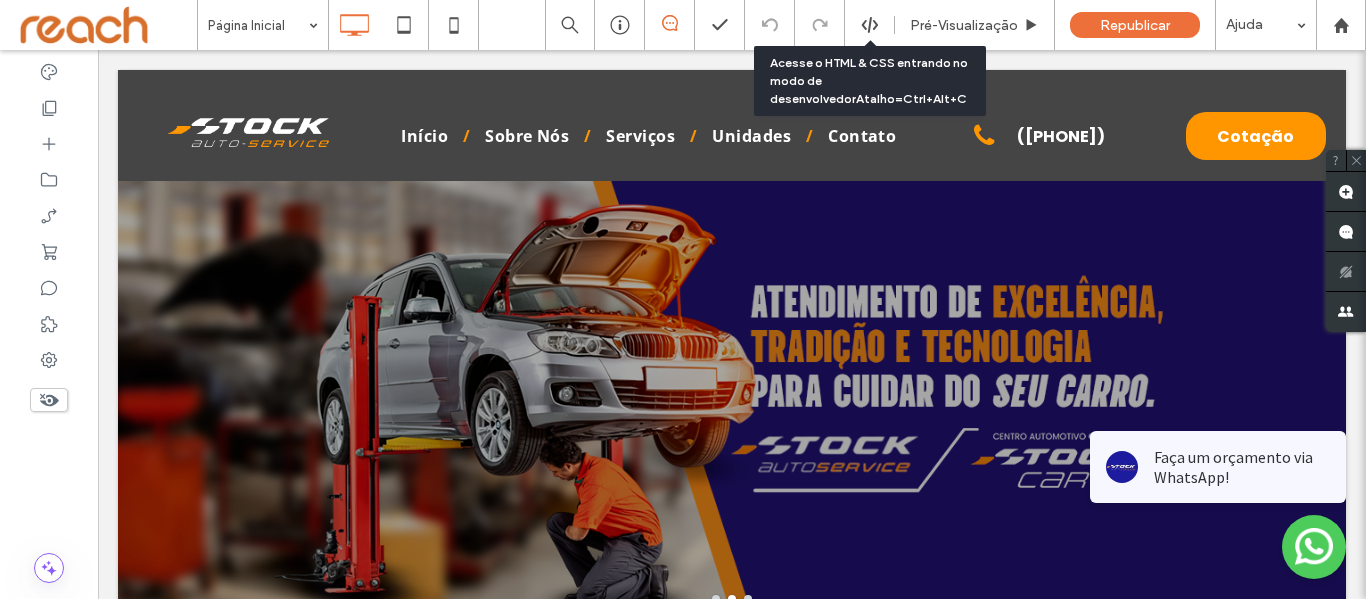 click 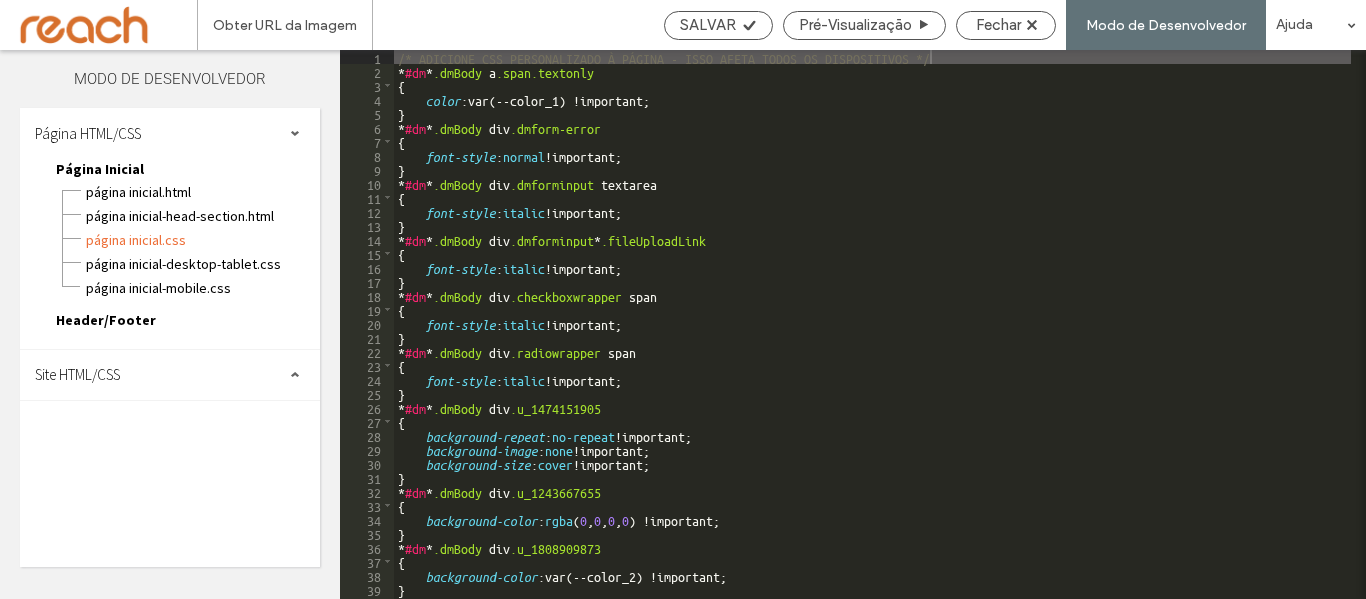 click on "Site HTML/CSS" at bounding box center [170, 375] 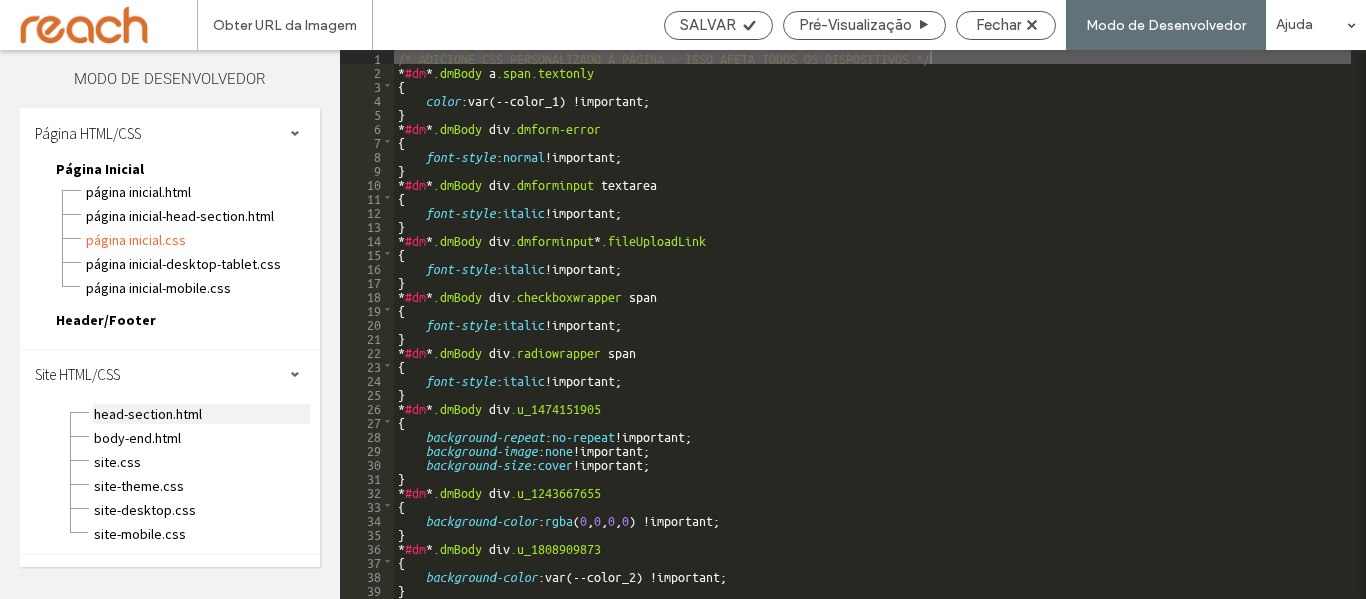 click on "head-section.html" at bounding box center [201, 414] 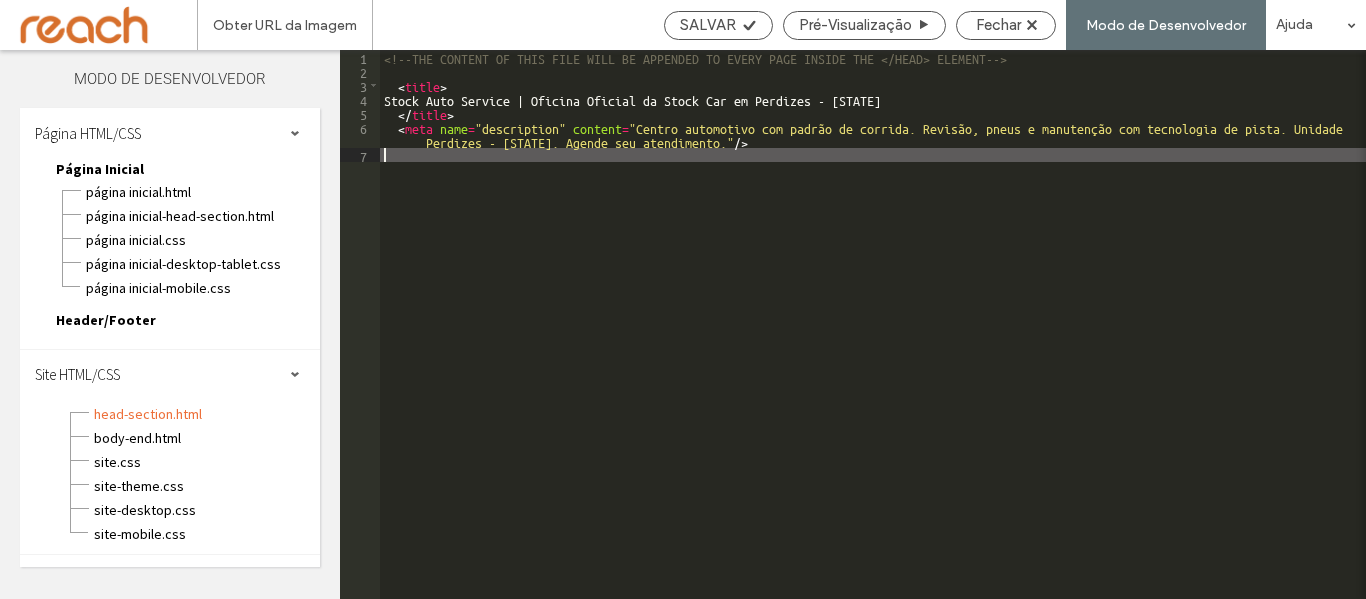 click on "<!--THE CONTENT OF THIS FILE WILL BE APPENDED TO EVERY PAGE INSIDE THE </HEAD> ELEMENT-->    < title >     Stock Auto Service | Oficina Oficial da Stock Car em Perdizes - SP    </ title >    < meta   name = "description"   content = "Centro automotivo com padrão de corrida. Revisão, pneus e manutenção com tecnologia de pista. Unidade         Perdizes - SP. Agende seu atendimento." />" at bounding box center [873, 338] 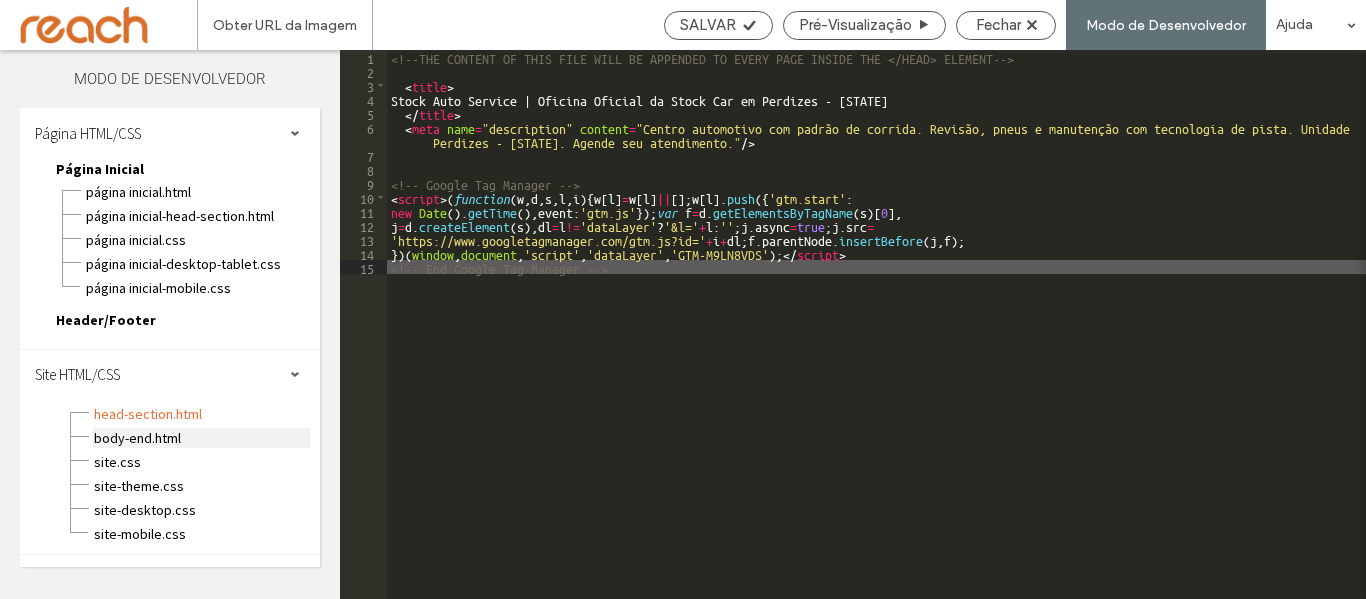 click on "body-end.html" at bounding box center [201, 438] 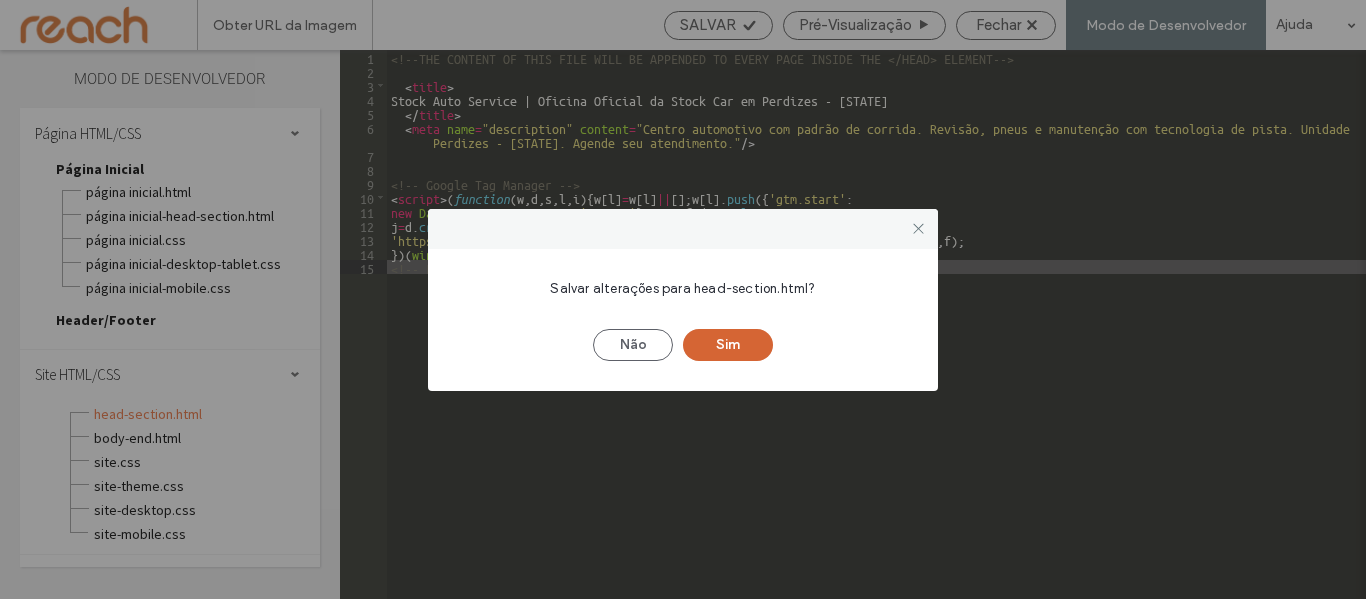 click on "Sim" at bounding box center (728, 345) 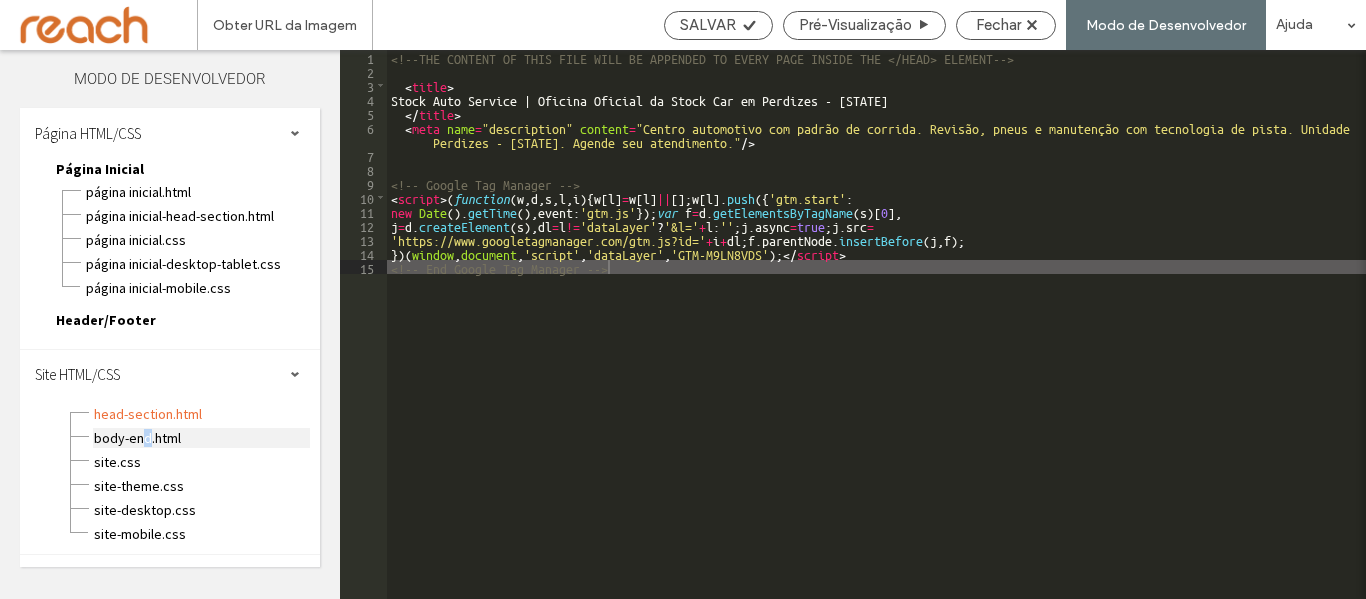 click on "body-end.html" at bounding box center (201, 438) 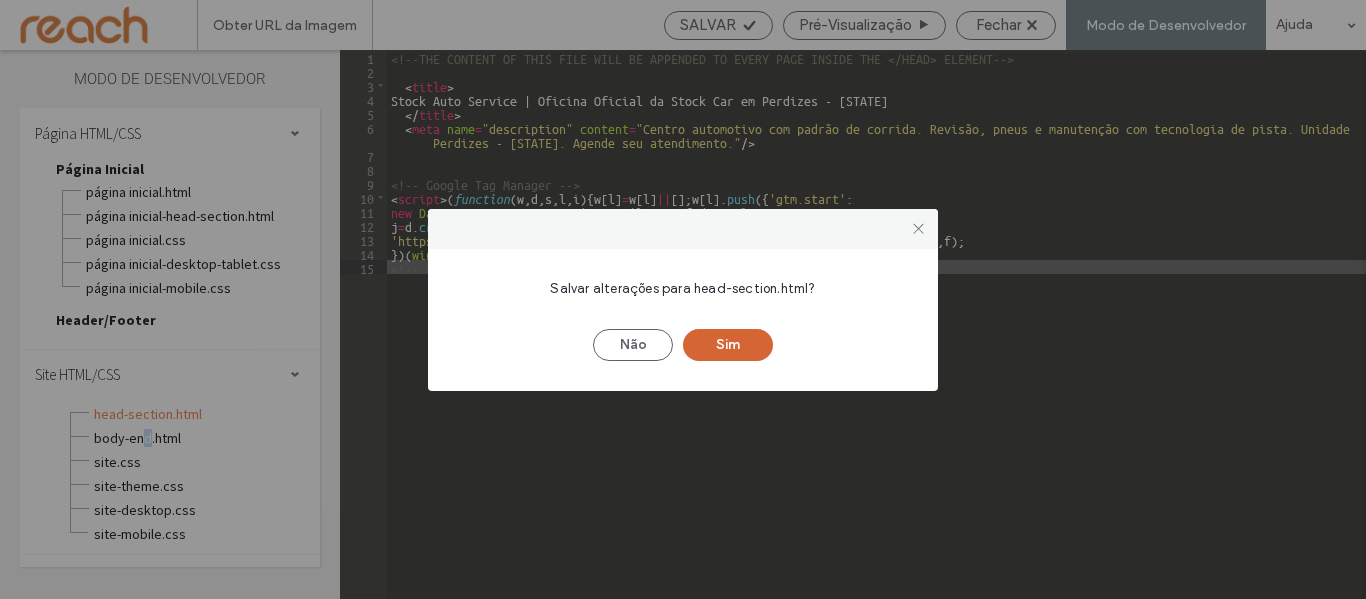 click on "Sim" at bounding box center (728, 345) 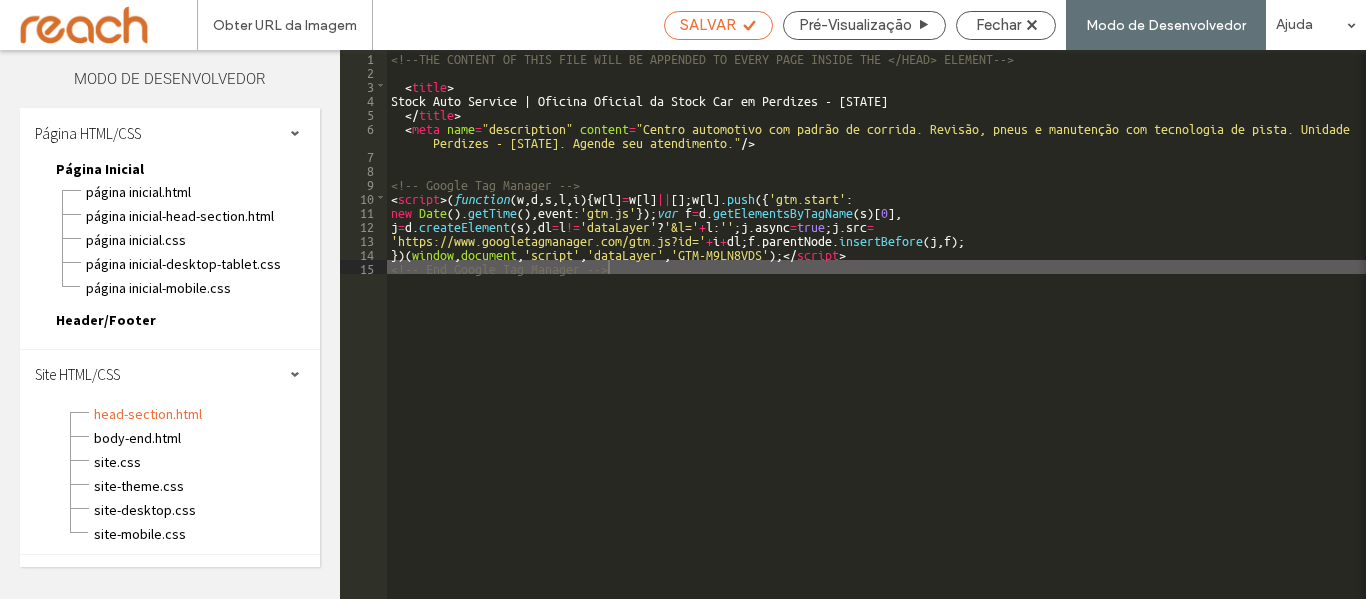 click on "SALVAR" at bounding box center (708, 25) 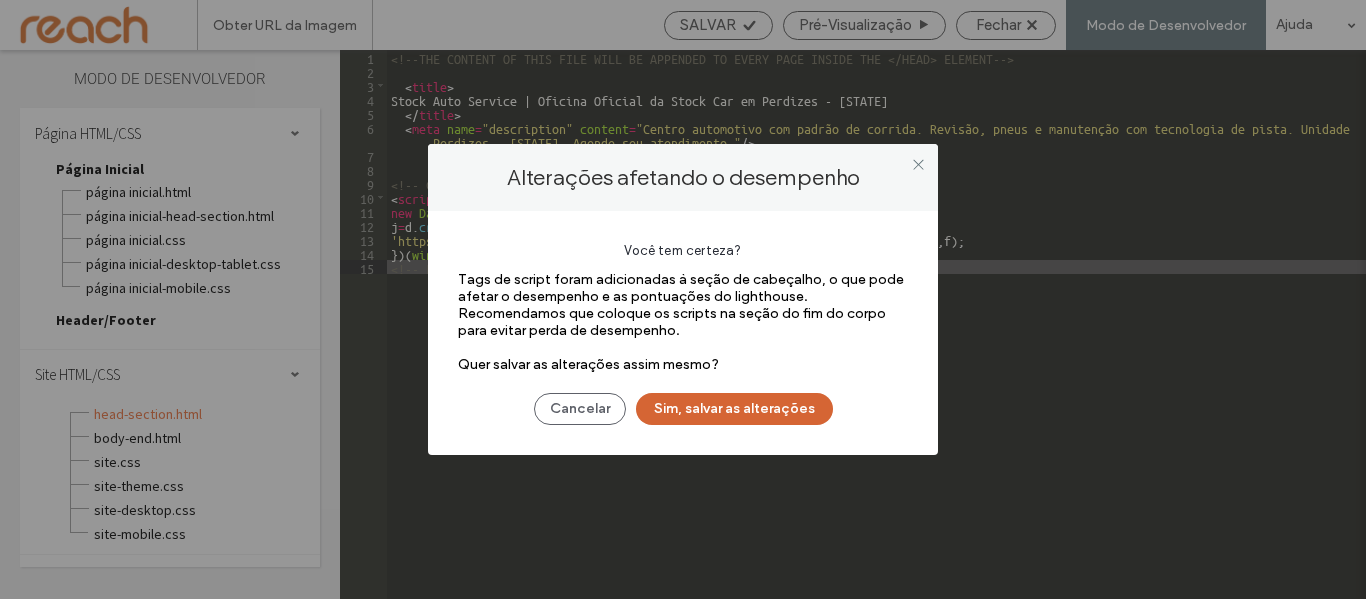 click on "Sim, salvar as alterações" at bounding box center [734, 409] 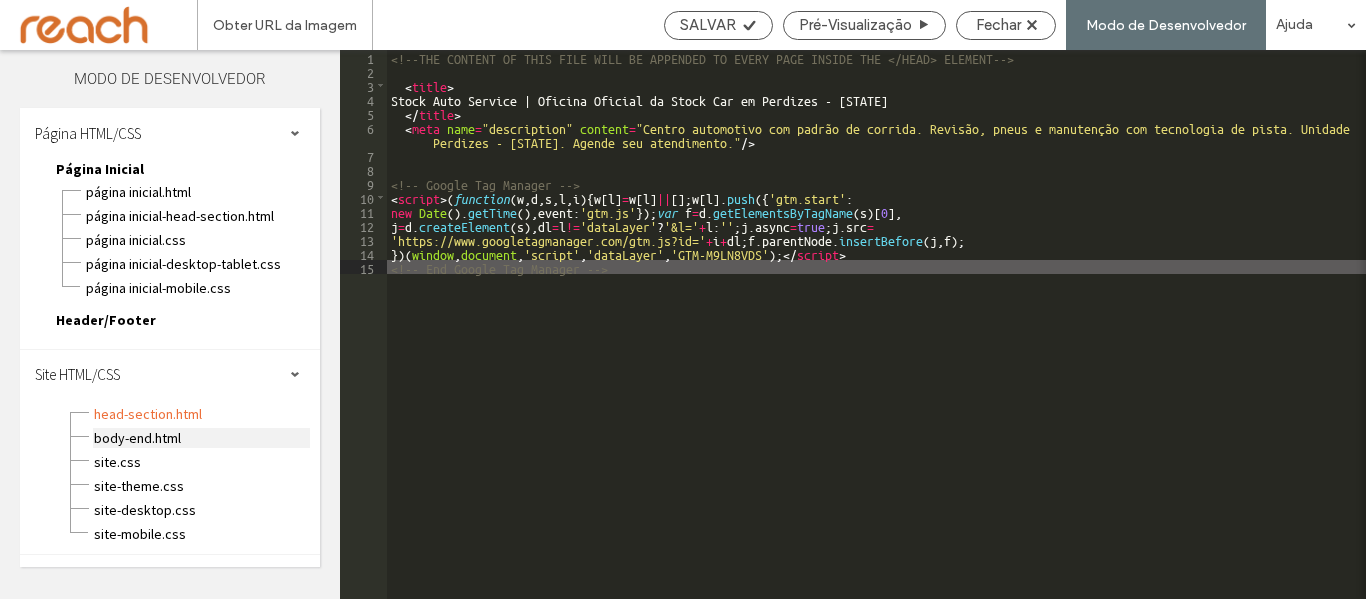 click on "body-end.html" at bounding box center [201, 438] 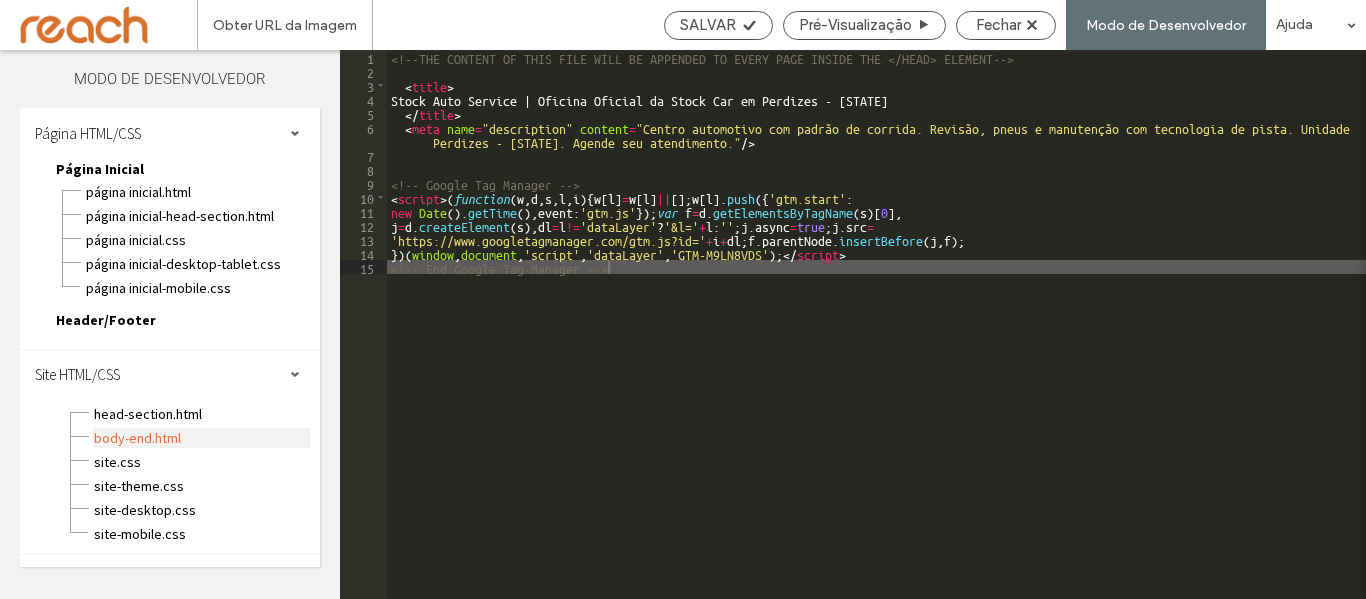 scroll, scrollTop: 0, scrollLeft: 0, axis: both 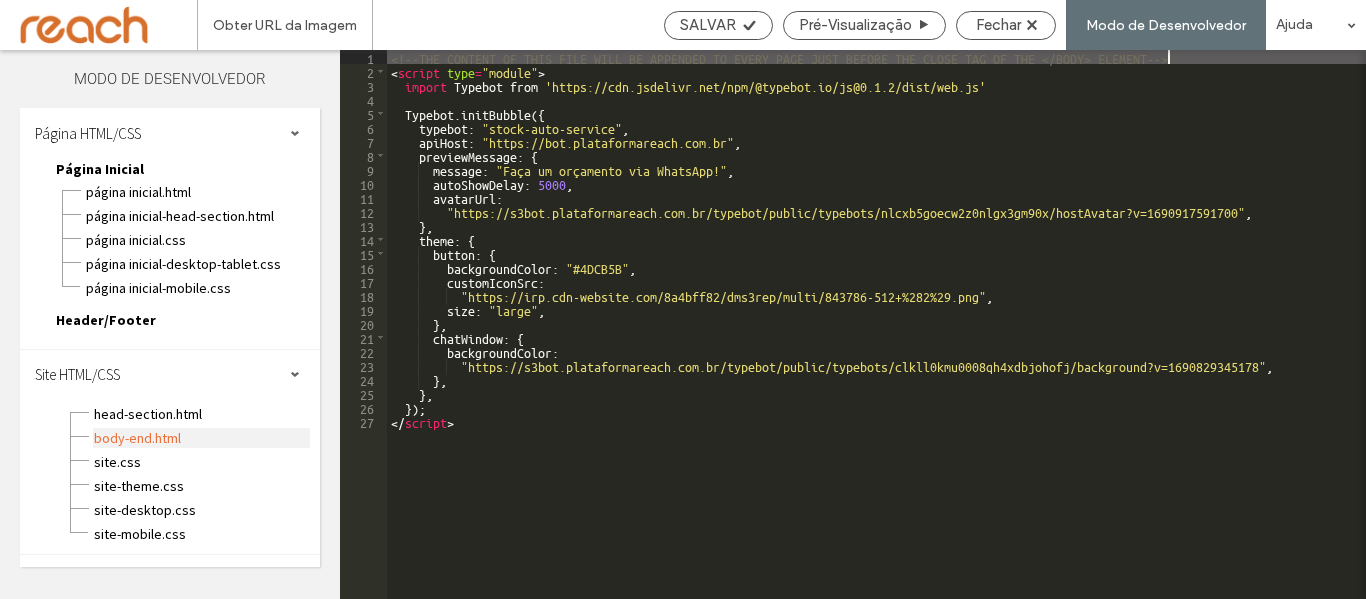 click on "body-end.html" at bounding box center (201, 438) 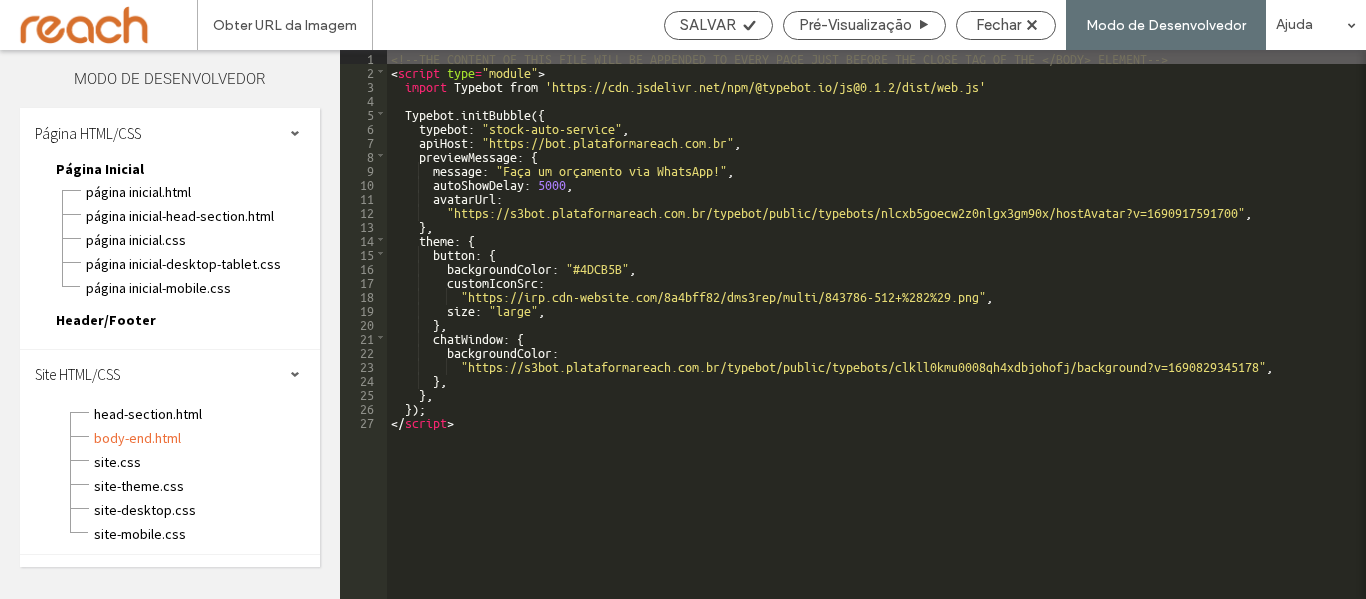 click on "<!--THE CONTENT OF THIS FILE WILL BE APPENDED TO EVERY PAGE JUST BEFORE THE CLOSE TAG OF THE </BODY> ELEMENT--> < script   type = "module" >    import   Typebot   from   'https://cdn.jsdelivr.net/npm/@typebot.io/js@0.1.2/dist/web.js'    Typebot . initBubble ({      typebot :   "stock-auto-service" ,      apiHost :   "https://bot.plataformareach.com.br" ,      previewMessage :   {         message :   "Faça um orçamento via WhatsApp!" ,         autoShowDelay :   5000 ,         avatarUrl :           "https://s3bot.plataformareach.com.br/typebot/public/typebots/nlcxb5goecw2z0nlgx3gm90x/hostAvatar?v=1690917591700" ,      } ,      theme :   {         button :   {           backgroundColor :   "#4DCB5B" ,           customIconSrc :              "https://irp.cdn-website.com/8a4bff82/dms3rep/multi/843786-512+%282%29.png" ,           size :   "large" ,         } ,         chatWindow :   {           backgroundColor :              ,         } ,      } ,    }) ; </ script >" at bounding box center (876, 338) 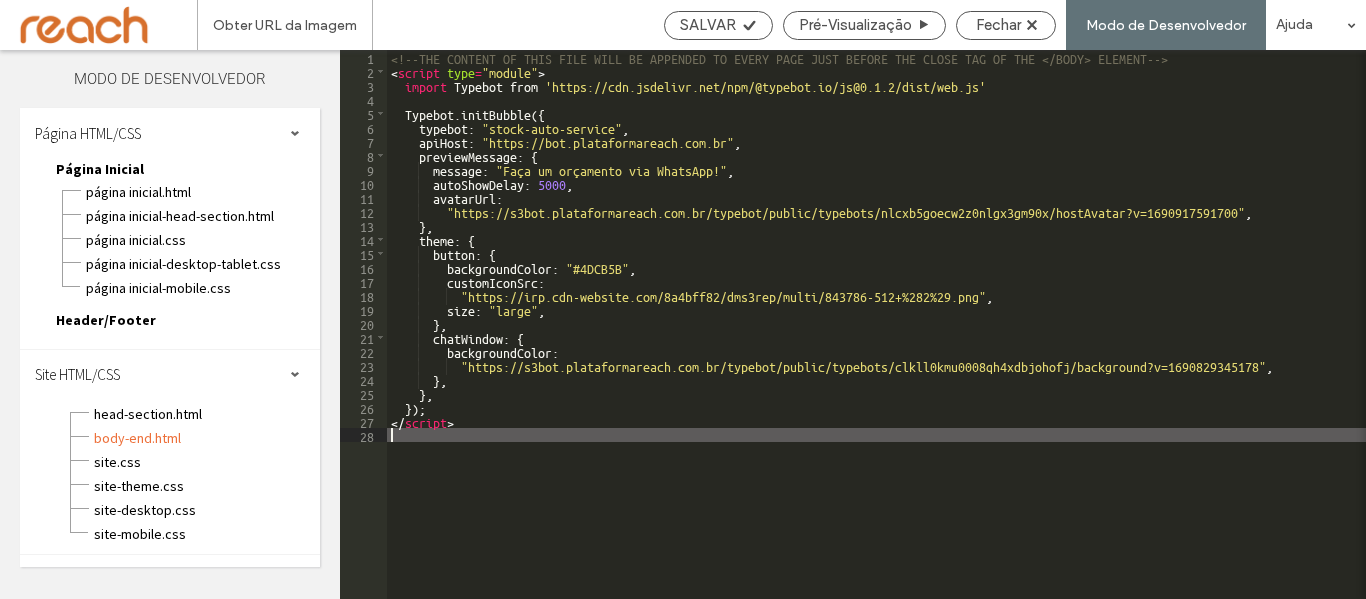 type on "**" 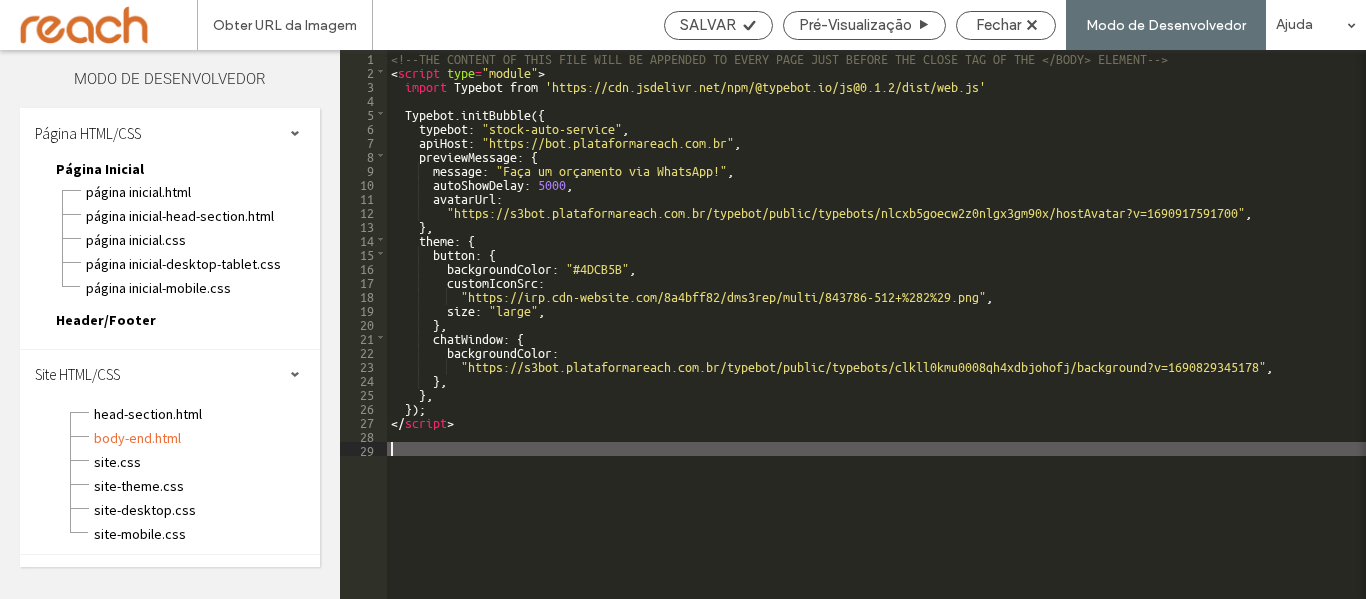 click on "<!--THE CONTENT OF THIS FILE WILL BE APPENDED TO EVERY PAGE JUST BEFORE THE CLOSE TAG OF THE </BODY> ELEMENT--> < script   type = "module" >    import   Typebot   from   'https://cdn.jsdelivr.net/npm/@typebot.io/js@0.1.2/dist/web.js'    Typebot . initBubble ({      typebot :   "stock-auto-service" ,      apiHost :   "https://bot.plataformareach.com.br" ,      previewMessage :   {         message :   "Faça um orçamento via WhatsApp!" ,         autoShowDelay :   5000 ,         avatarUrl :           "https://s3bot.plataformareach.com.br/typebot/public/typebots/nlcxb5goecw2z0nlgx3gm90x/hostAvatar?v=1690917591700" ,      } ,      theme :   {         button :   {           backgroundColor :   "#4DCB5B" ,           customIconSrc :              "https://irp.cdn-website.com/8a4bff82/dms3rep/multi/843786-512+%282%29.png" ,           size :   "large" ,         } ,         chatWindow :   {           backgroundColor :              ,         } ,      } ,    }) ; </ script >" at bounding box center [876, 338] 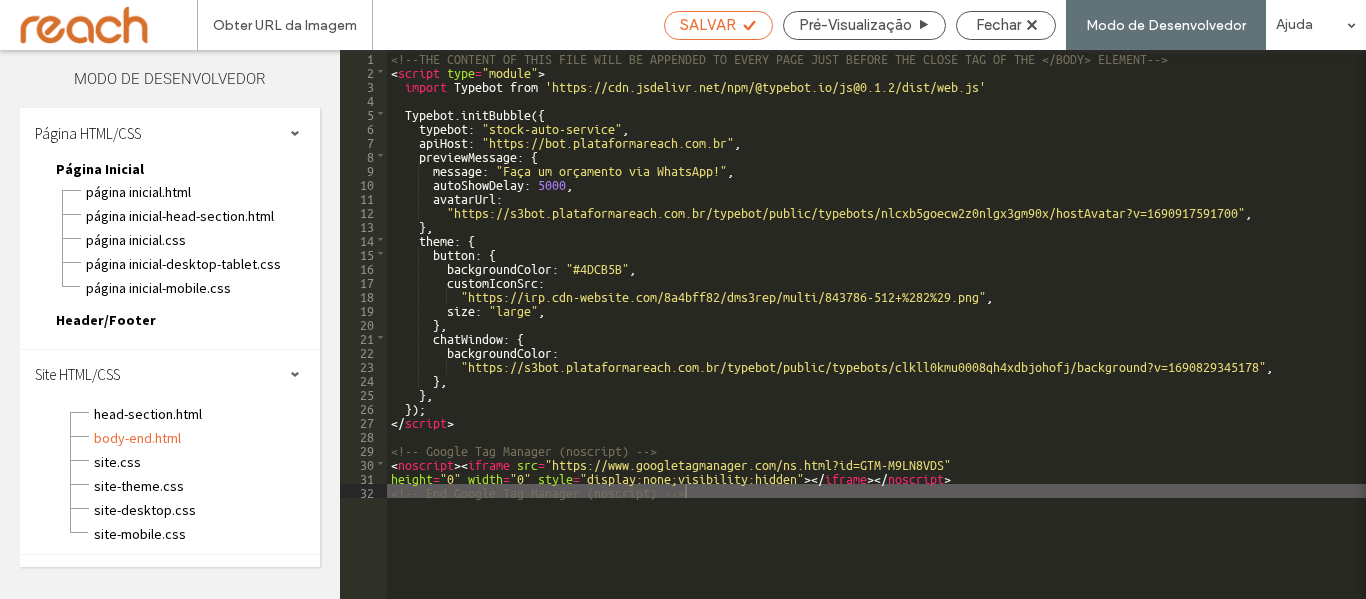 click on "SALVAR" at bounding box center [708, 25] 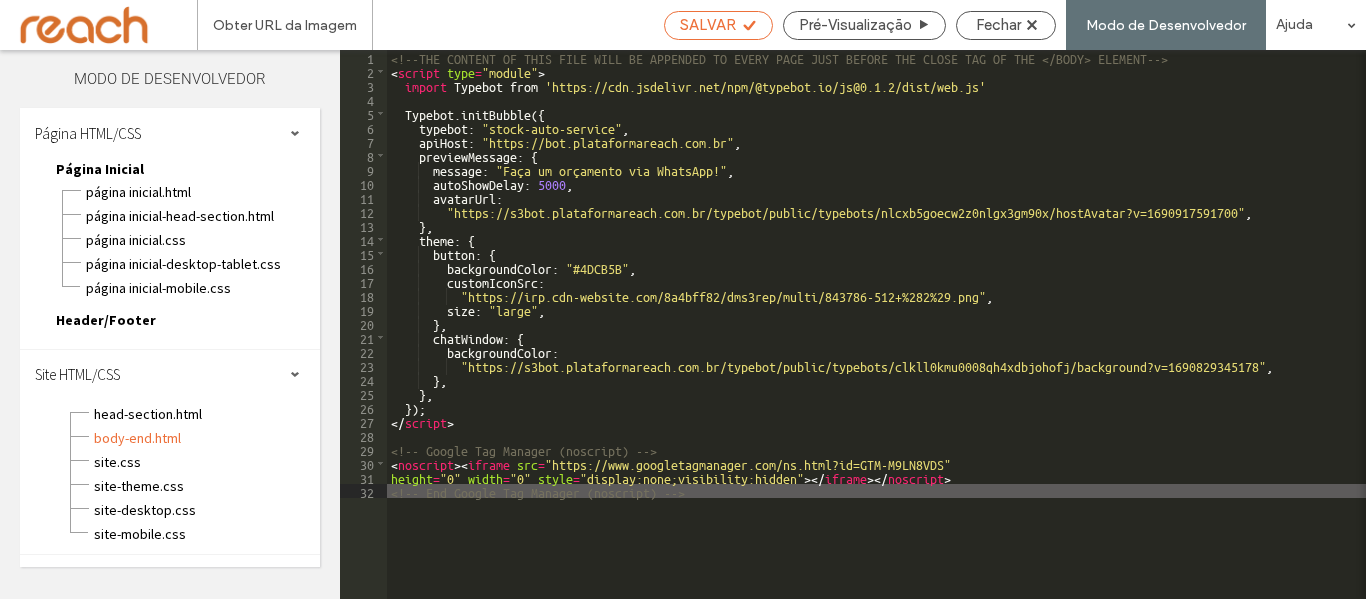 scroll, scrollTop: 0, scrollLeft: 0, axis: both 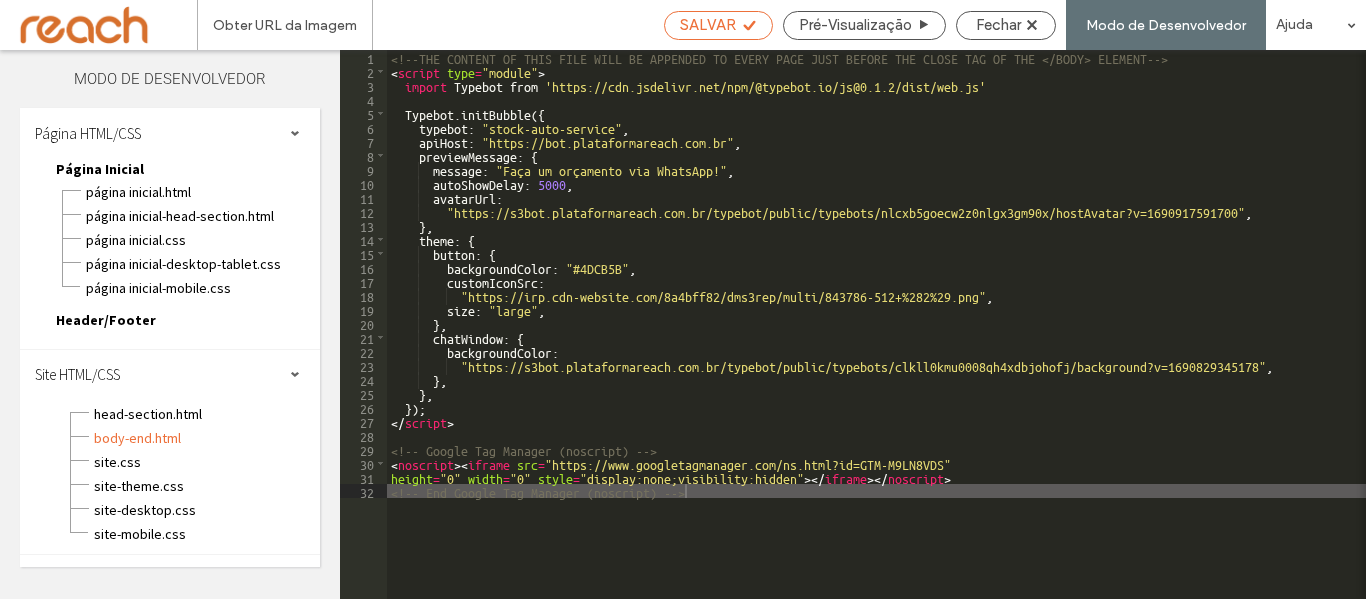 click on "SALVAR" at bounding box center [708, 25] 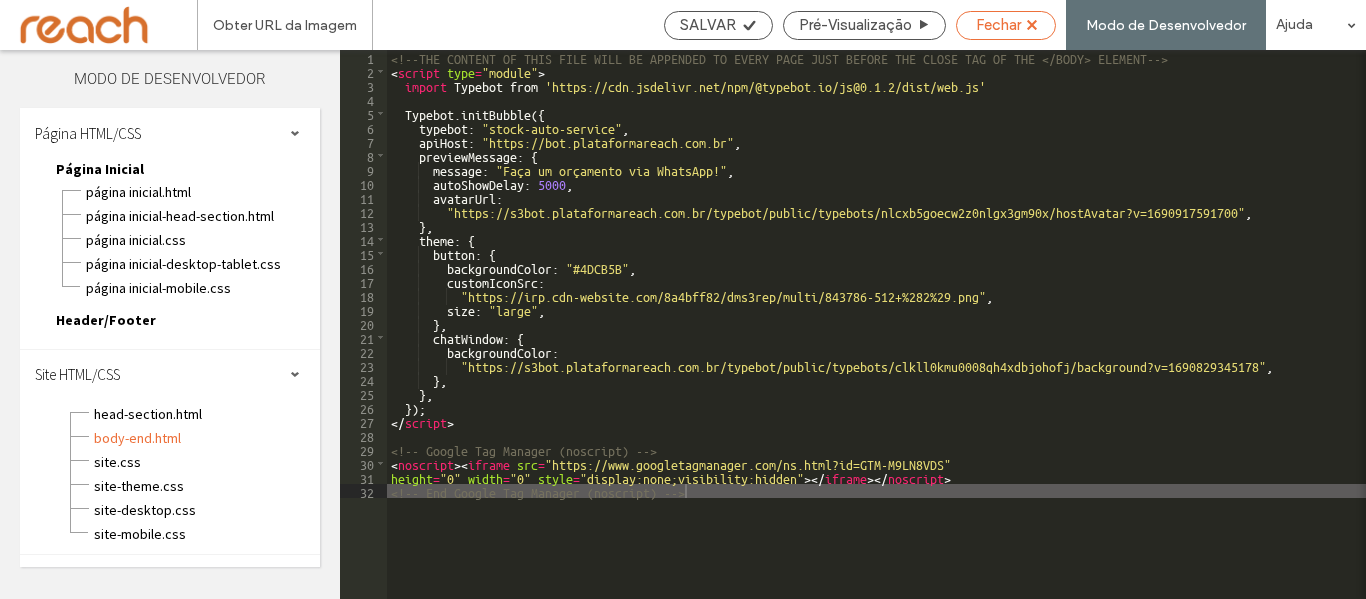 click 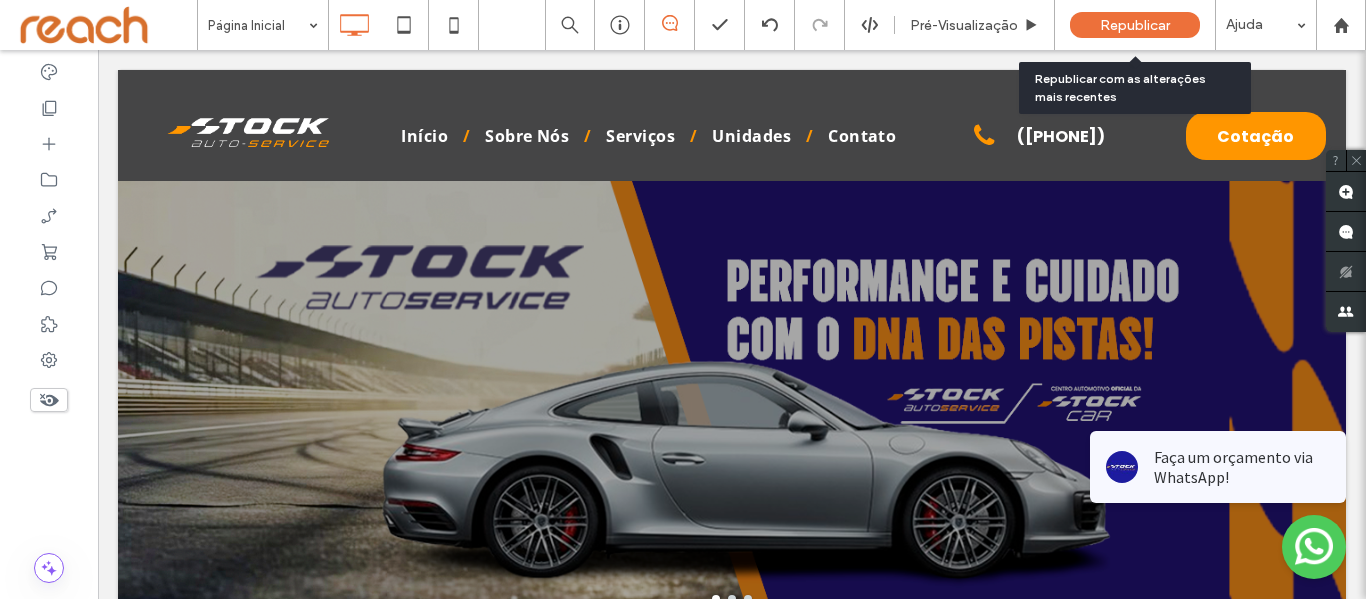 click on "Republicar" at bounding box center (1135, 25) 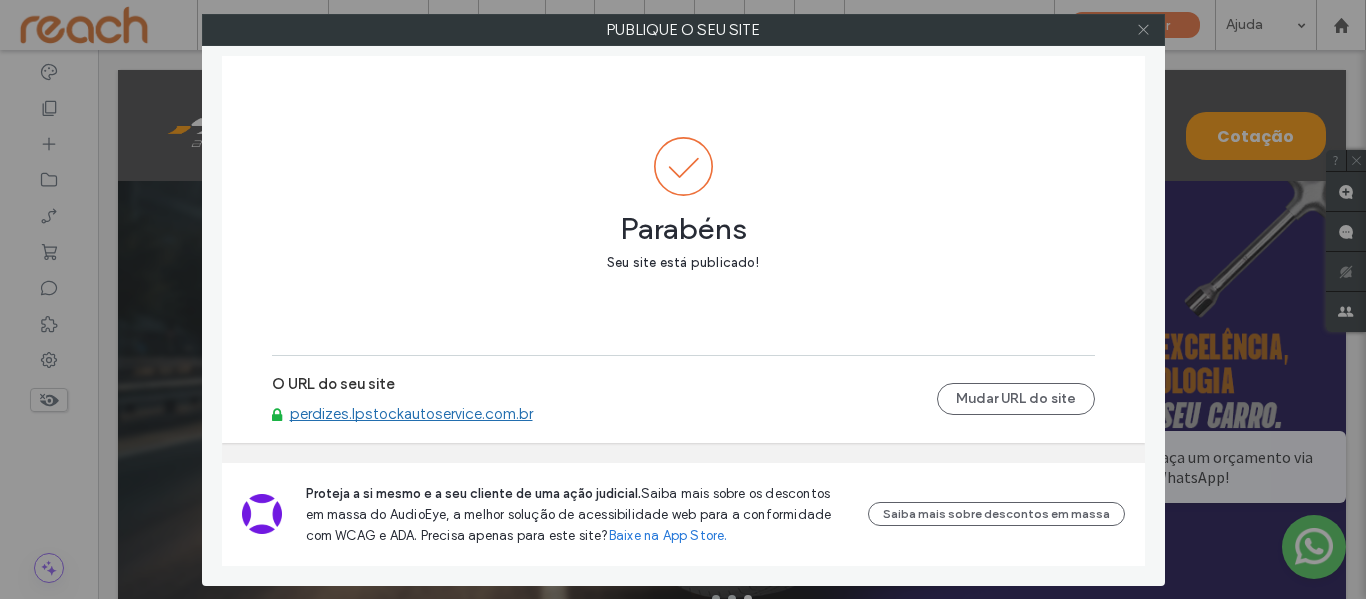 click 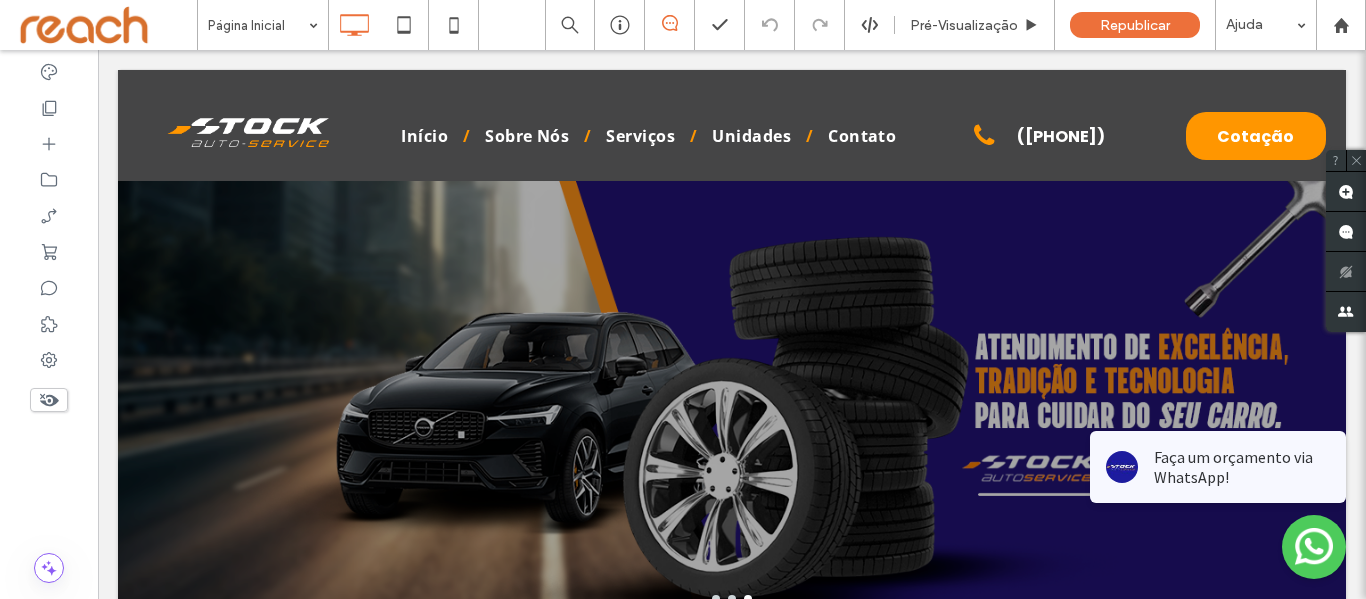 click at bounding box center (106, 25) 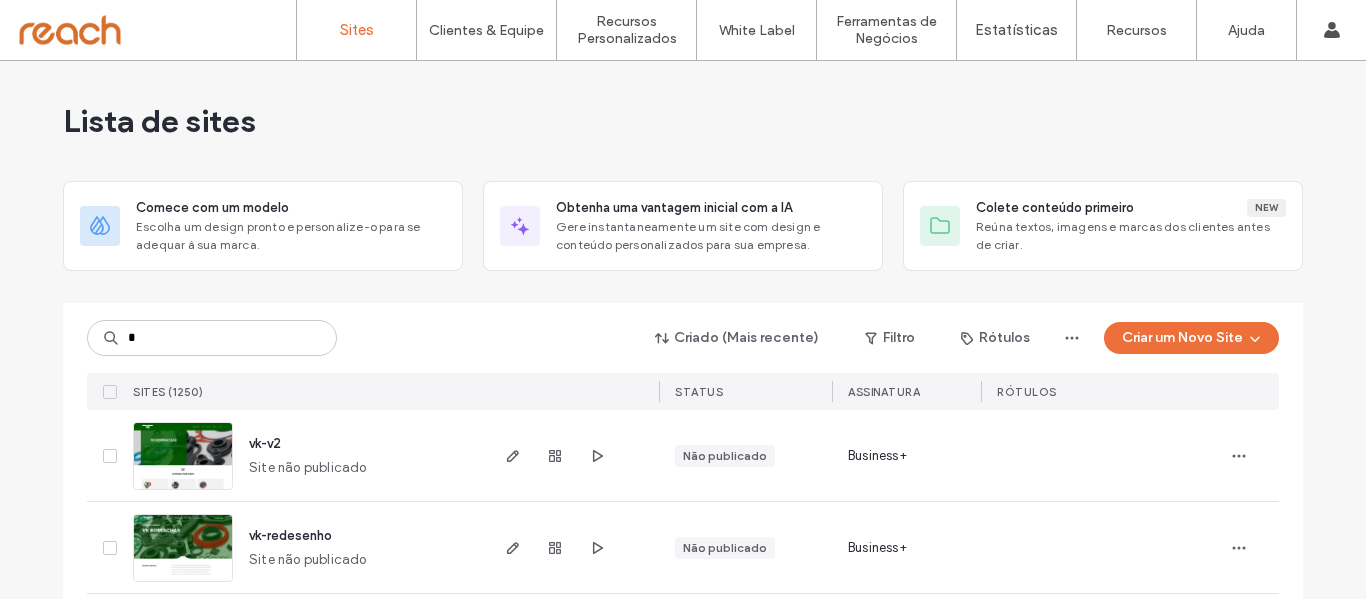 scroll, scrollTop: 0, scrollLeft: 0, axis: both 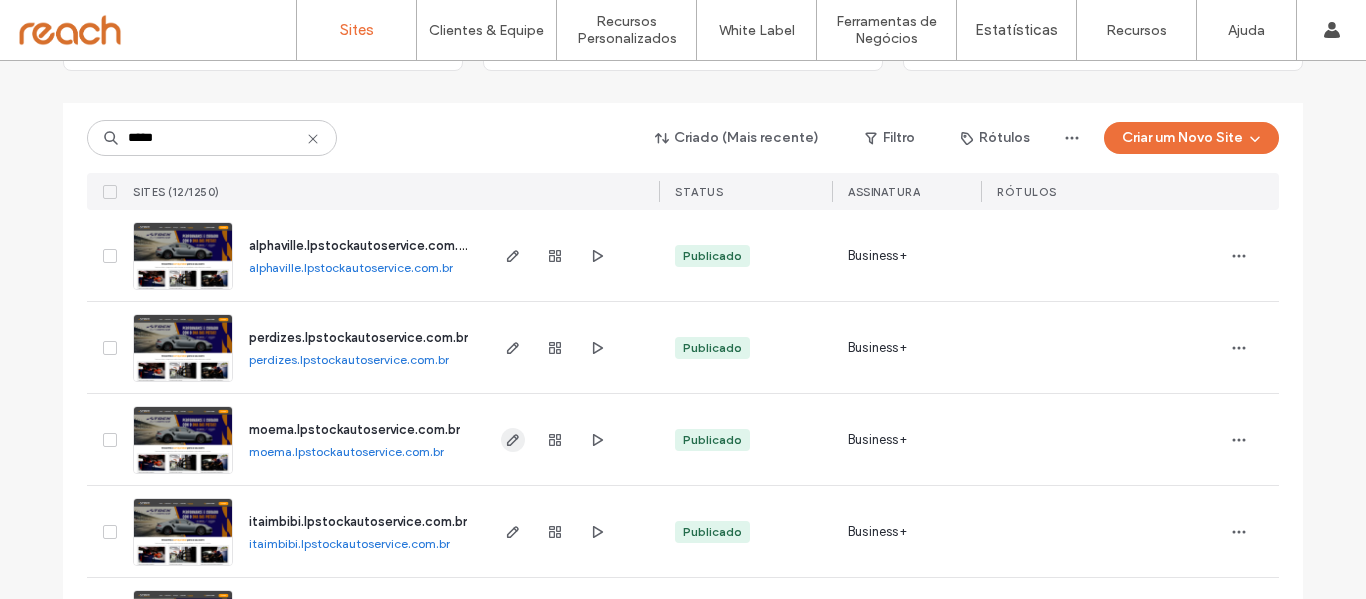 type on "*****" 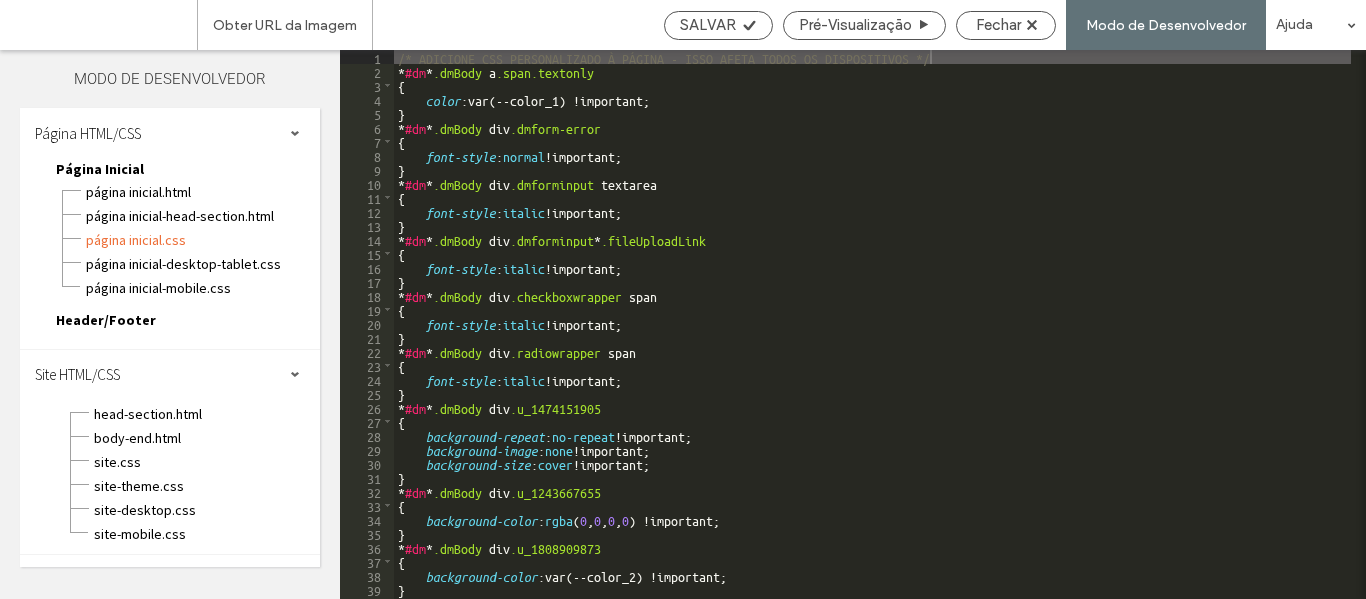 scroll, scrollTop: 0, scrollLeft: 0, axis: both 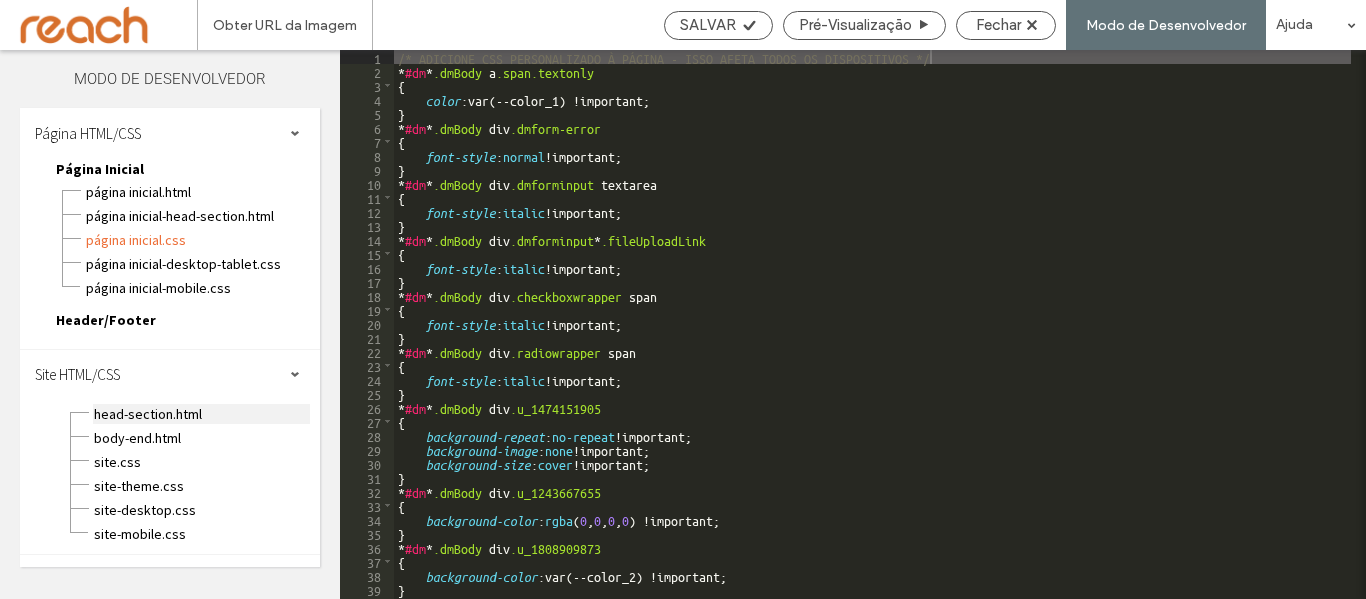 click on "head-section.html" at bounding box center [201, 414] 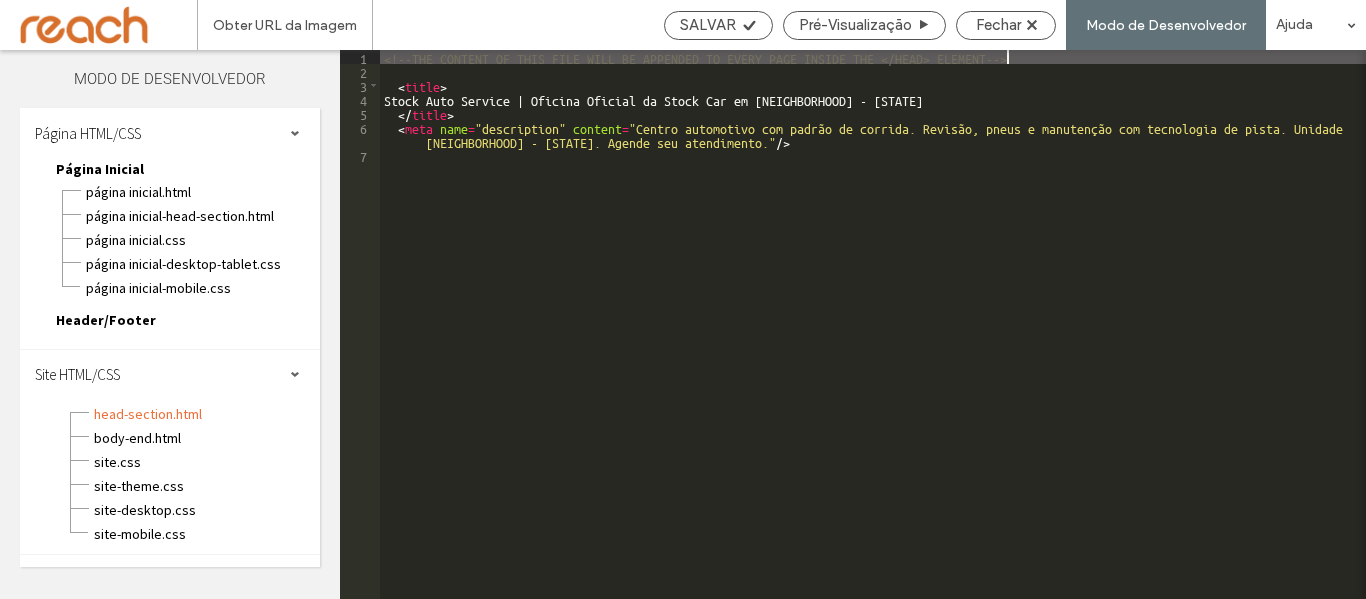 click on "<!--THE CONTENT OF THIS FILE WILL BE APPENDED TO EVERY PAGE INSIDE THE </HEAD> ELEMENT-->    < title >     Stock Auto Service | Oficina Oficial da Stock Car em Moema - SP    </ title >    < meta   name = "description"   content = "Centro automotivo com padrão de corrida. Revisão, pneus e manutenção com tecnologia de pista. Unidade         Moema - SP. Agende seu atendimento." />" at bounding box center (873, 338) 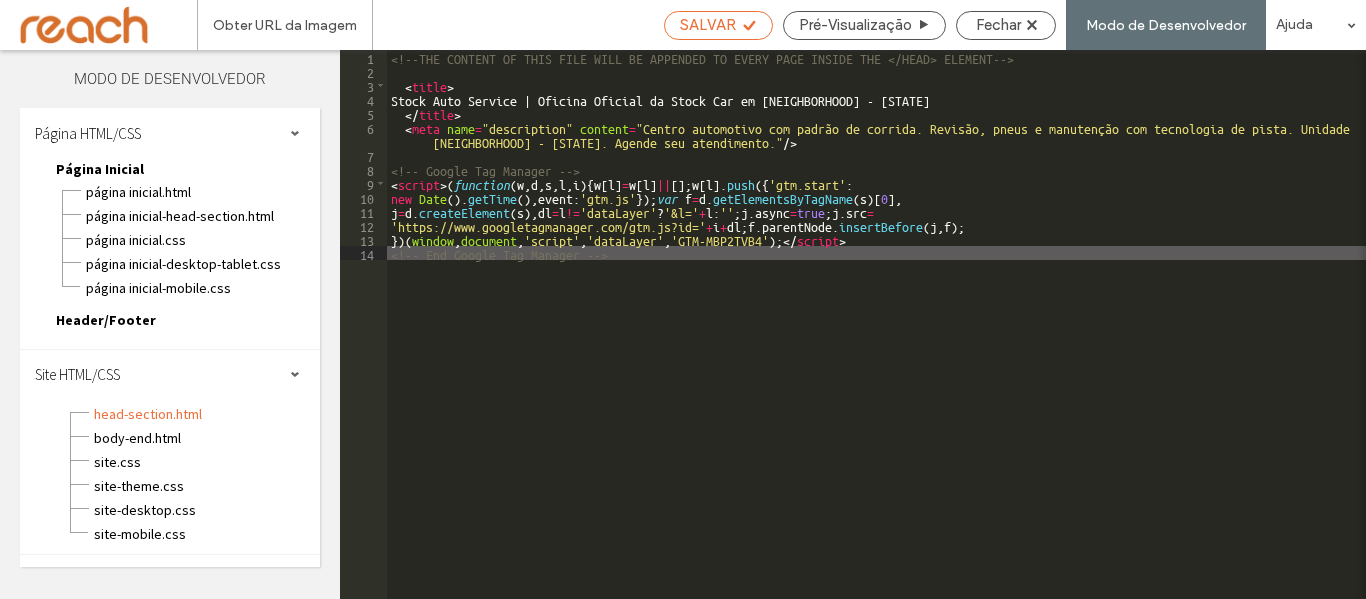 click on "SALVAR" at bounding box center (718, 25) 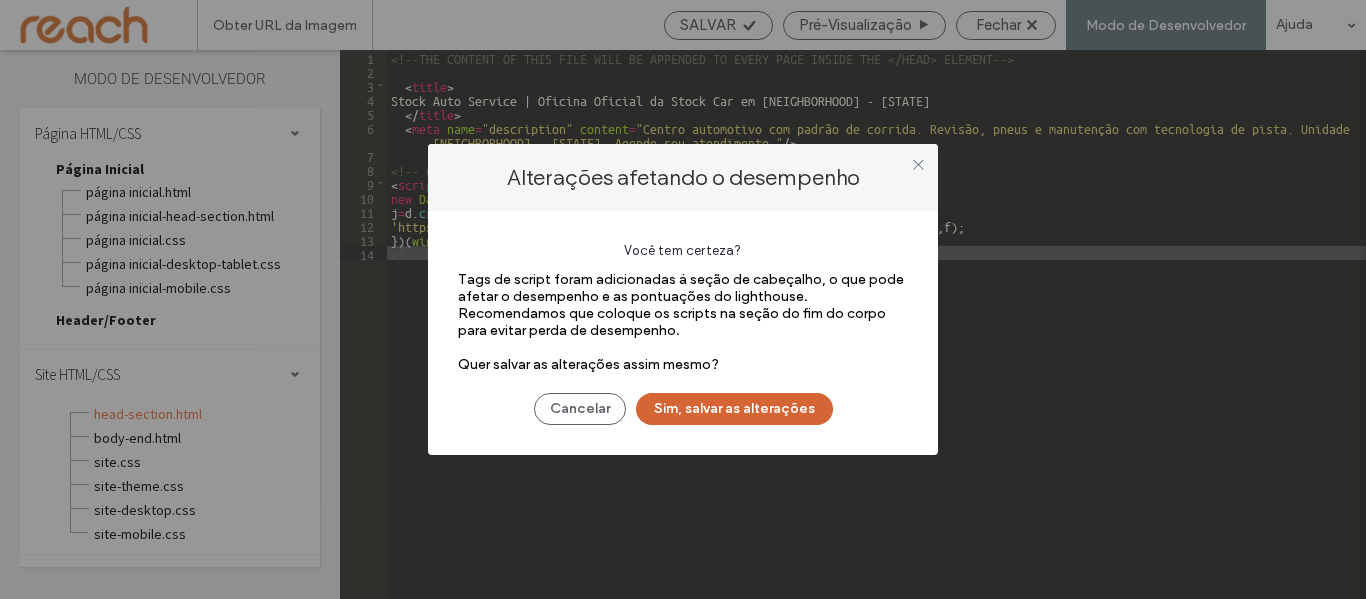 click on "Sim, salvar as alterações" at bounding box center [734, 409] 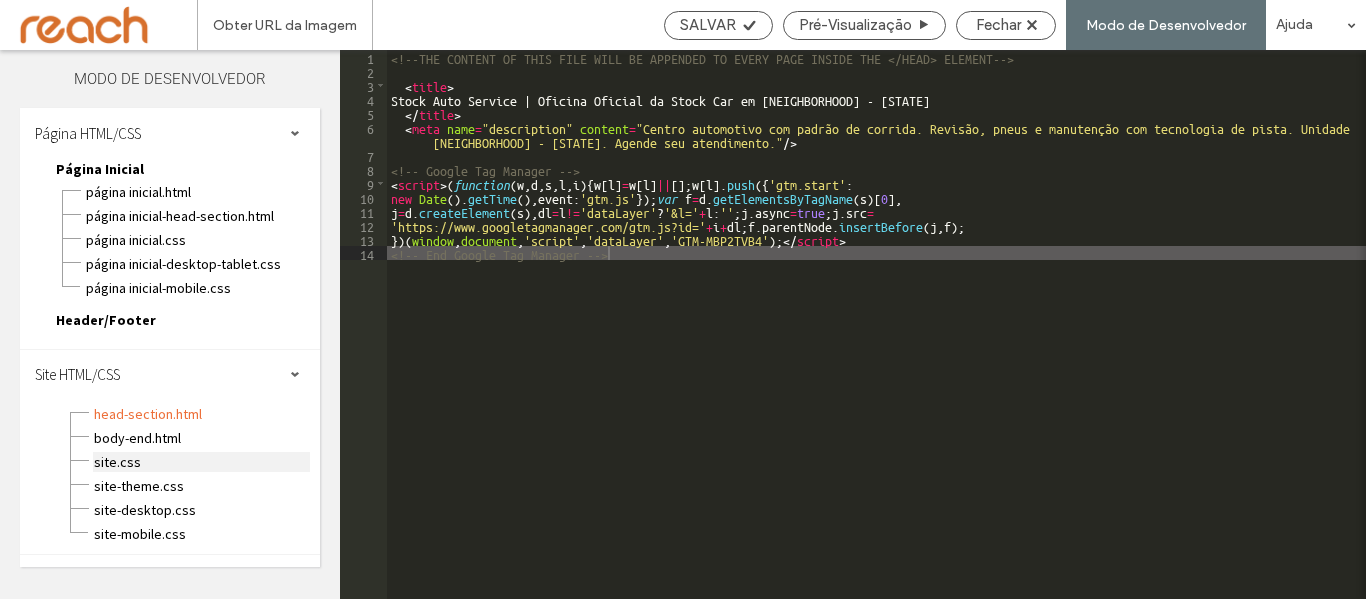 scroll, scrollTop: 0, scrollLeft: 0, axis: both 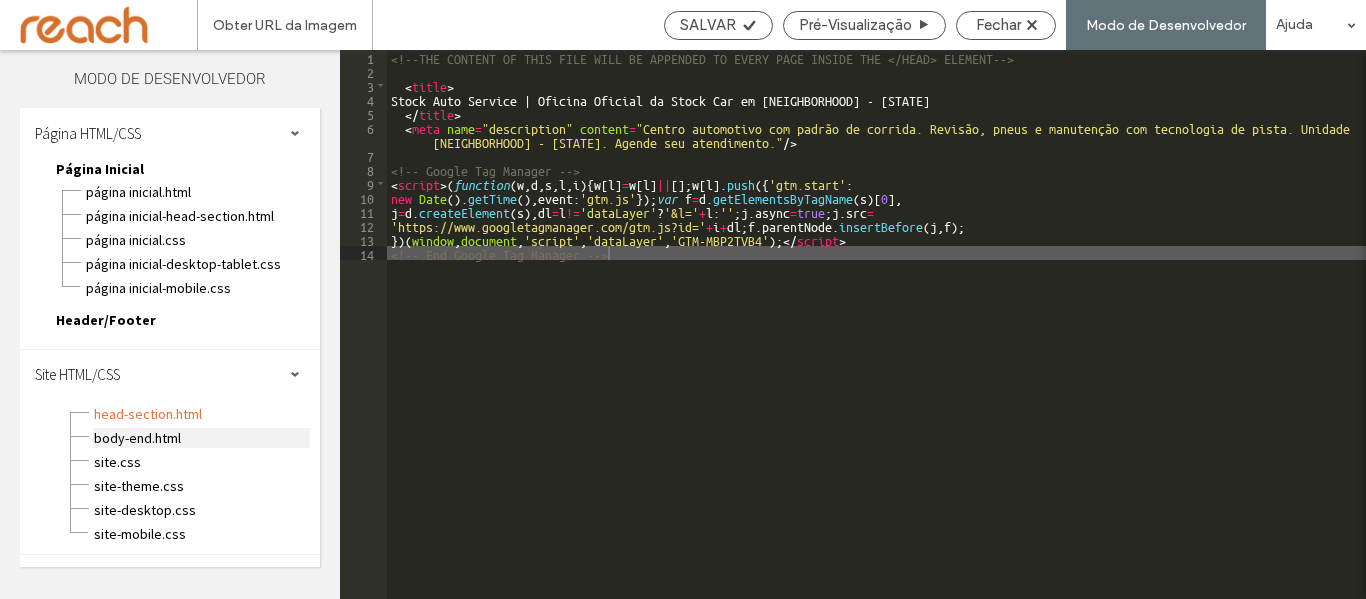 click on "body-end.html" at bounding box center (201, 438) 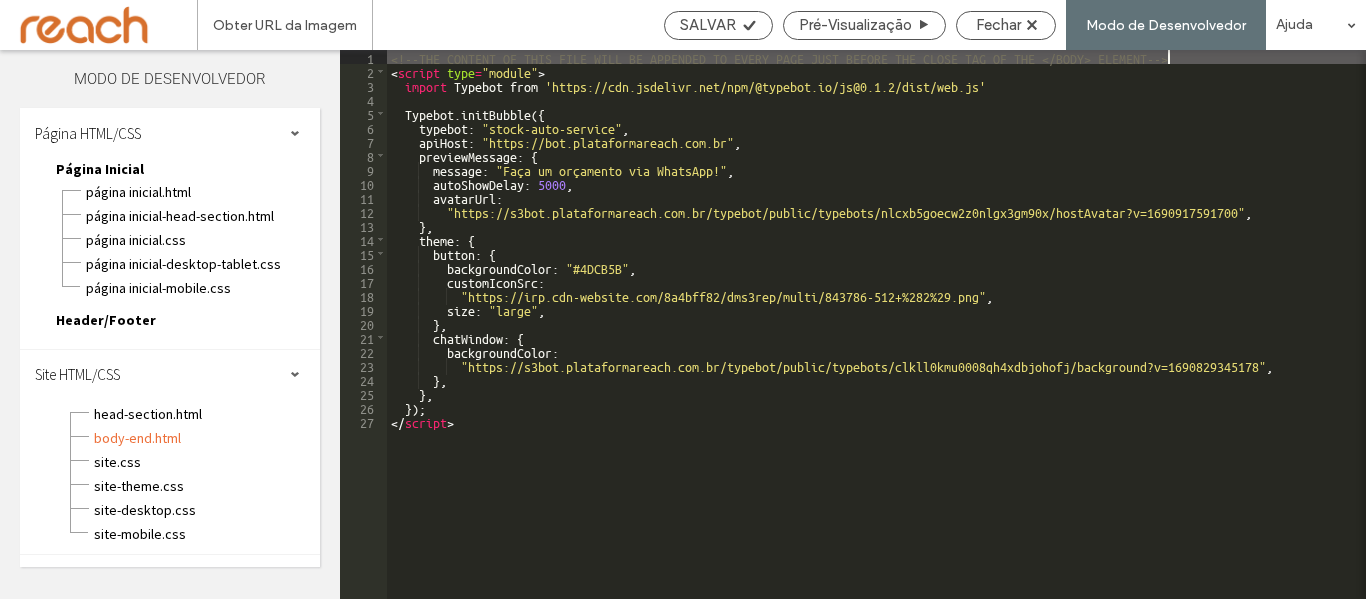 click on "<!--THE CONTENT OF THIS FILE WILL BE APPENDED TO EVERY PAGE JUST BEFORE THE CLOSE TAG OF THE </BODY> ELEMENT--> < script   type = "module" >    import   Typebot   from   'https://cdn.jsdelivr.net/npm/@typebot.io/js@0.1.2/dist/web.js'    Typebot . initBubble ({      typebot :   "stock-auto-service" ,      apiHost :   "https://bot.plataformareach.com.br" ,      previewMessage :   {         message :   "Faça um orçamento via WhatsApp!" ,         autoShowDelay :   5000 ,         avatarUrl :           "https://s3bot.plataformareach.com.br/typebot/public/typebots/nlcxb5goecw2z0nlgx3gm90x/hostAvatar?v=1690917591700" ,      } ,      theme :   {         button :   {           backgroundColor :   "#4DCB5B" ,           customIconSrc :              "https://irp.cdn-website.com/8a4bff82/dms3rep/multi/843786-512+%282%29.png" ,           size :   "large" ,         } ,         chatWindow :   {           backgroundColor :              ,         } ,      } ,    }) ; </ script >" at bounding box center [876, 338] 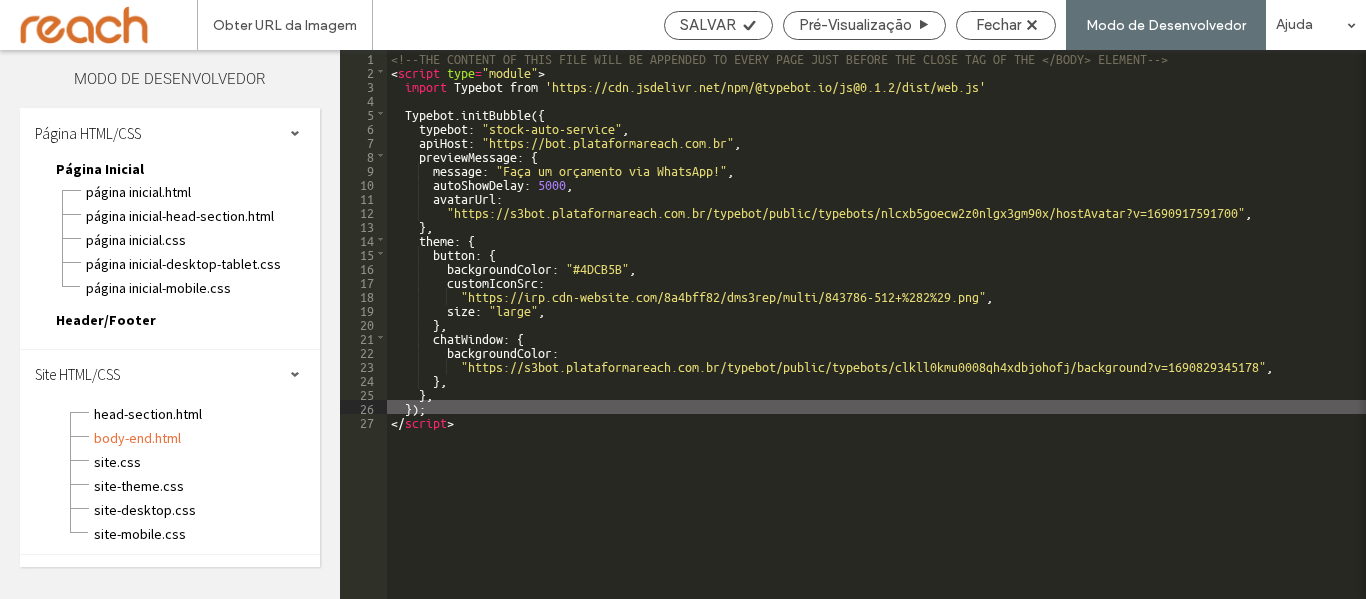 click on "<!--THE CONTENT OF THIS FILE WILL BE APPENDED TO EVERY PAGE JUST BEFORE THE CLOSE TAG OF THE </BODY> ELEMENT--> < script   type = "module" >    import   Typebot   from   'https://cdn.jsdelivr.net/npm/@typebot.io/js@0.1.2/dist/web.js'    Typebot . initBubble ({      typebot :   "stock-auto-service" ,      apiHost :   "https://bot.plataformareach.com.br" ,      previewMessage :   {         message :   "Faça um orçamento via WhatsApp!" ,         autoShowDelay :   5000 ,         avatarUrl :           "https://s3bot.plataformareach.com.br/typebot/public/typebots/nlcxb5goecw2z0nlgx3gm90x/hostAvatar?v=1690917591700" ,      } ,      theme :   {         button :   {           backgroundColor :   "#4DCB5B" ,           customIconSrc :              "https://irp.cdn-website.com/8a4bff82/dms3rep/multi/843786-512+%282%29.png" ,           size :   "large" ,         } ,         chatWindow :   {           backgroundColor :              ,         } ,      } ,    }) ; </ script >" at bounding box center [876, 338] 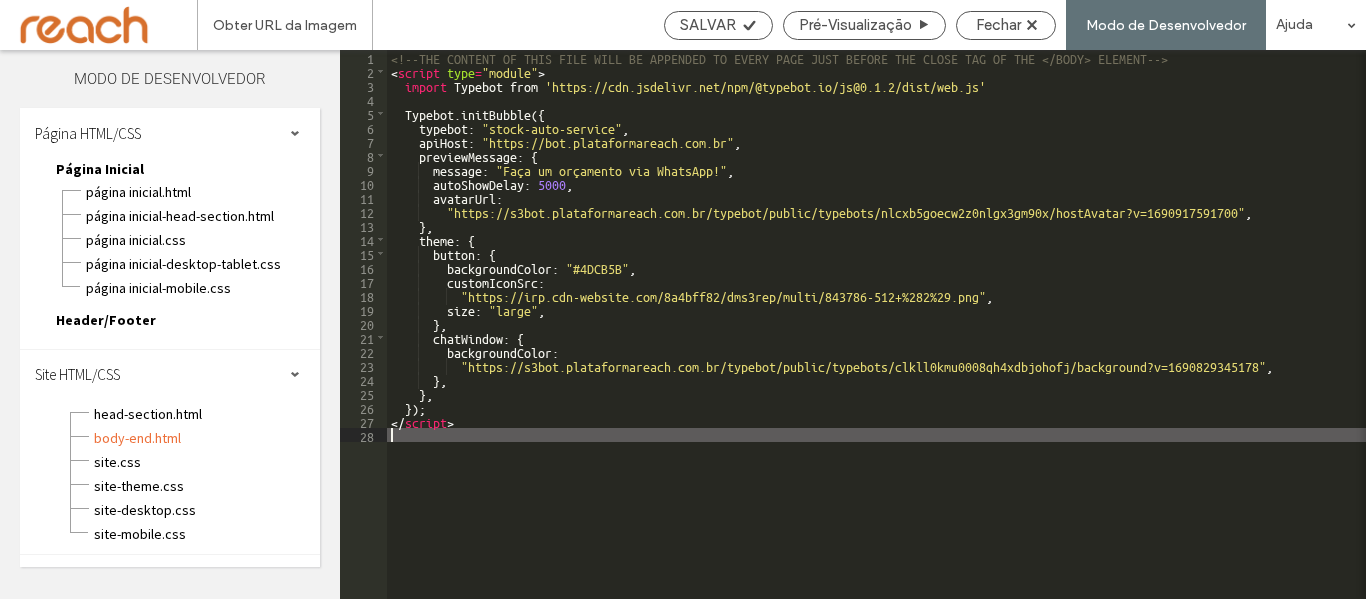 type on "**" 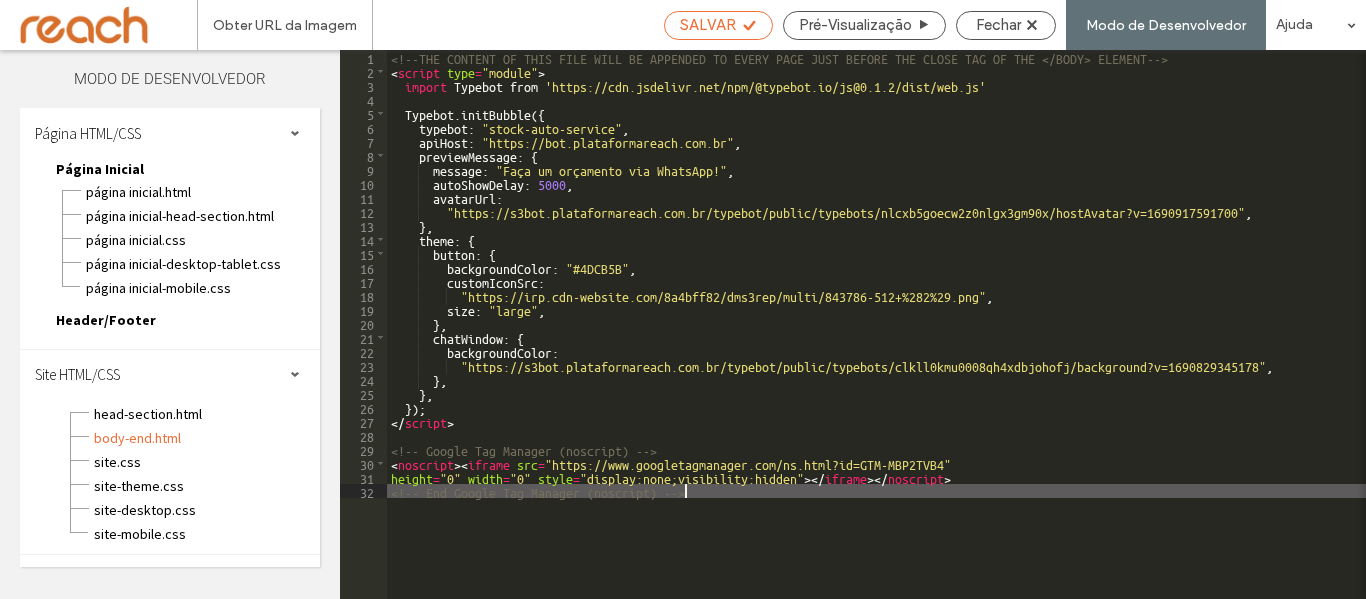 click on "SALVAR" at bounding box center [708, 25] 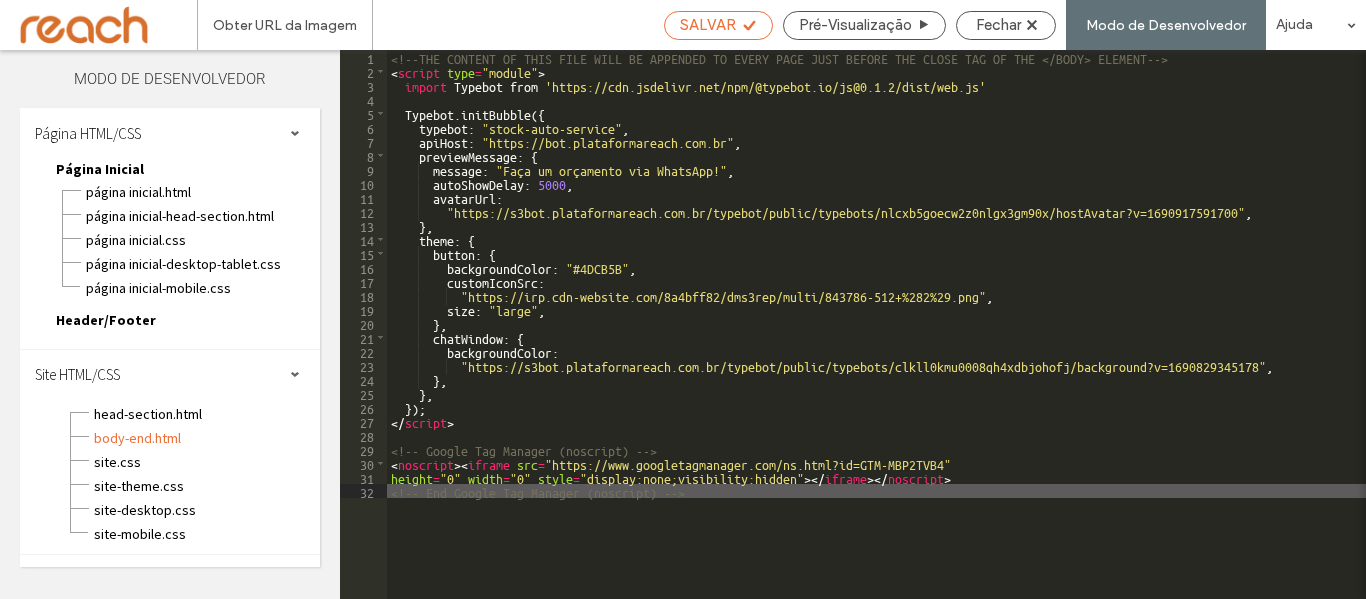 scroll, scrollTop: 0, scrollLeft: 0, axis: both 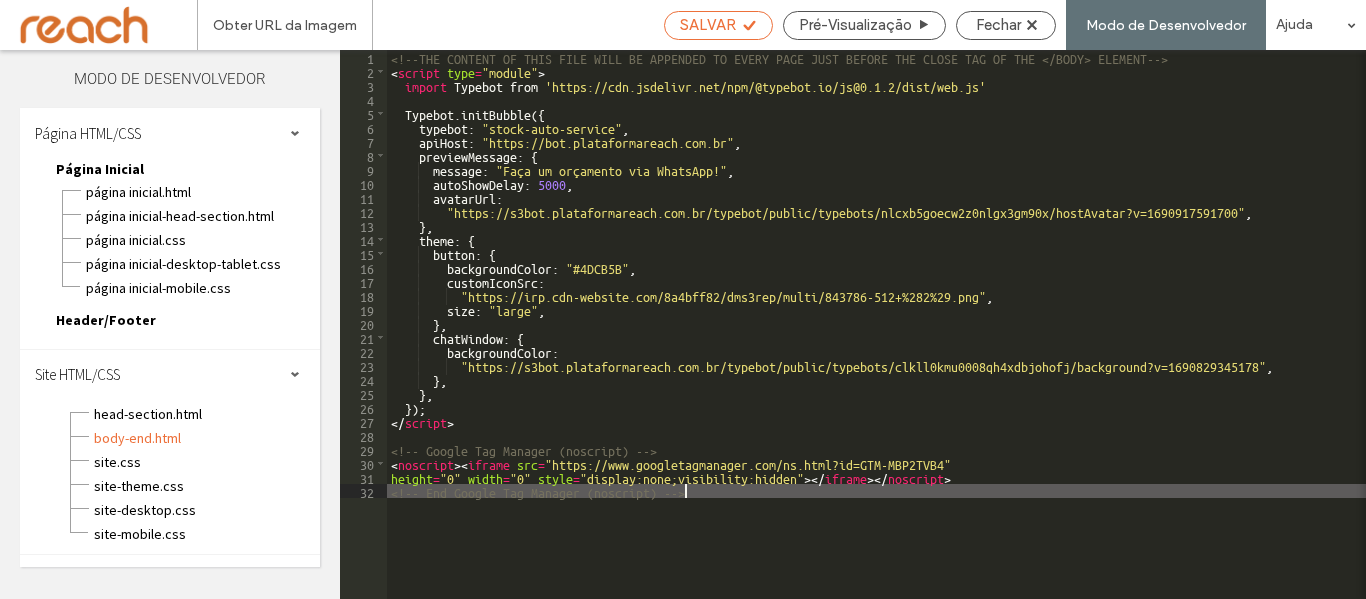 click on "SALVAR" at bounding box center [718, 25] 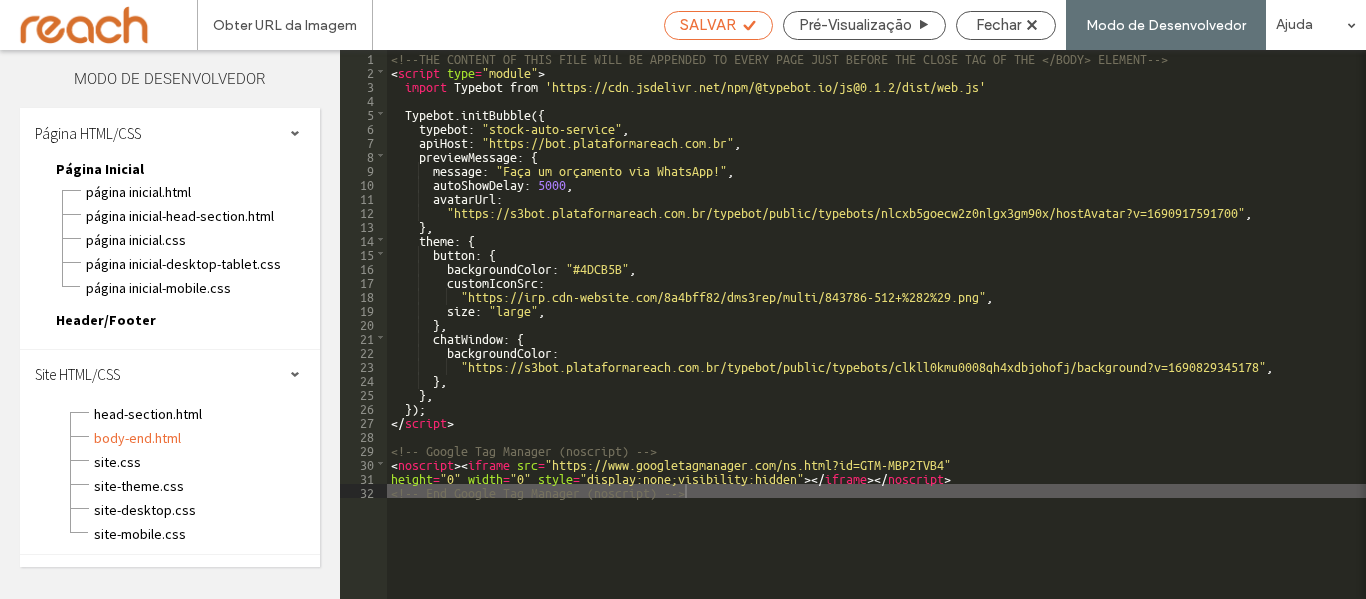 click on "SALVAR" at bounding box center (708, 25) 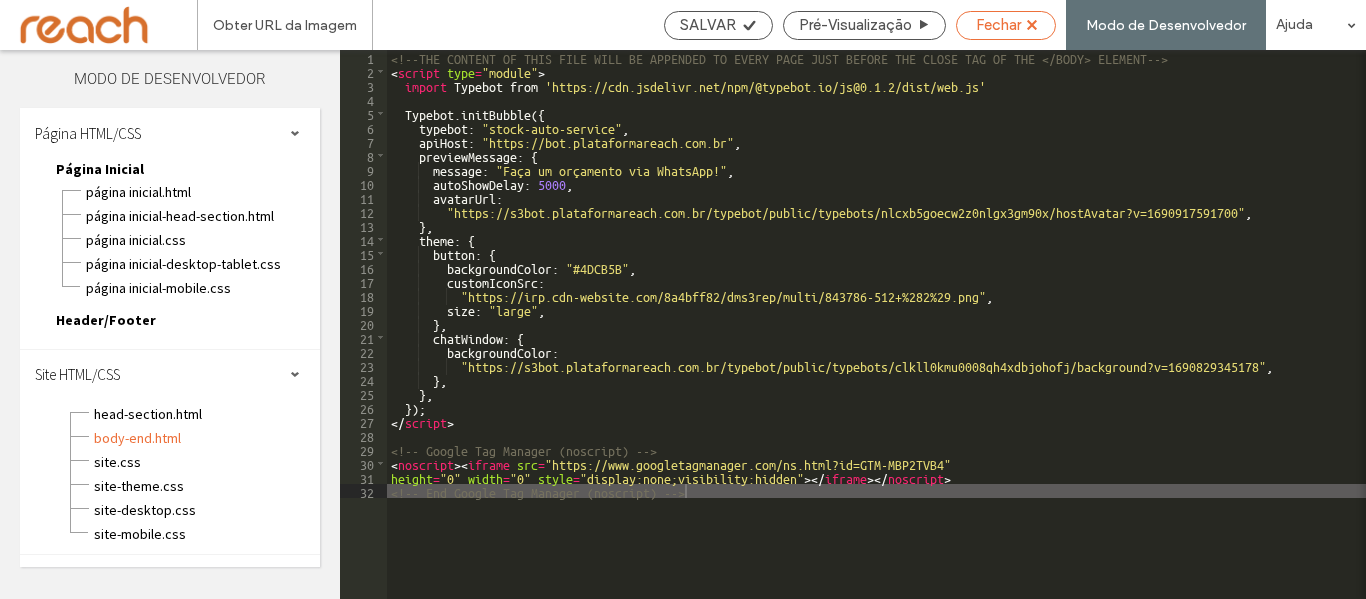 click on "Fechar" at bounding box center (998, 25) 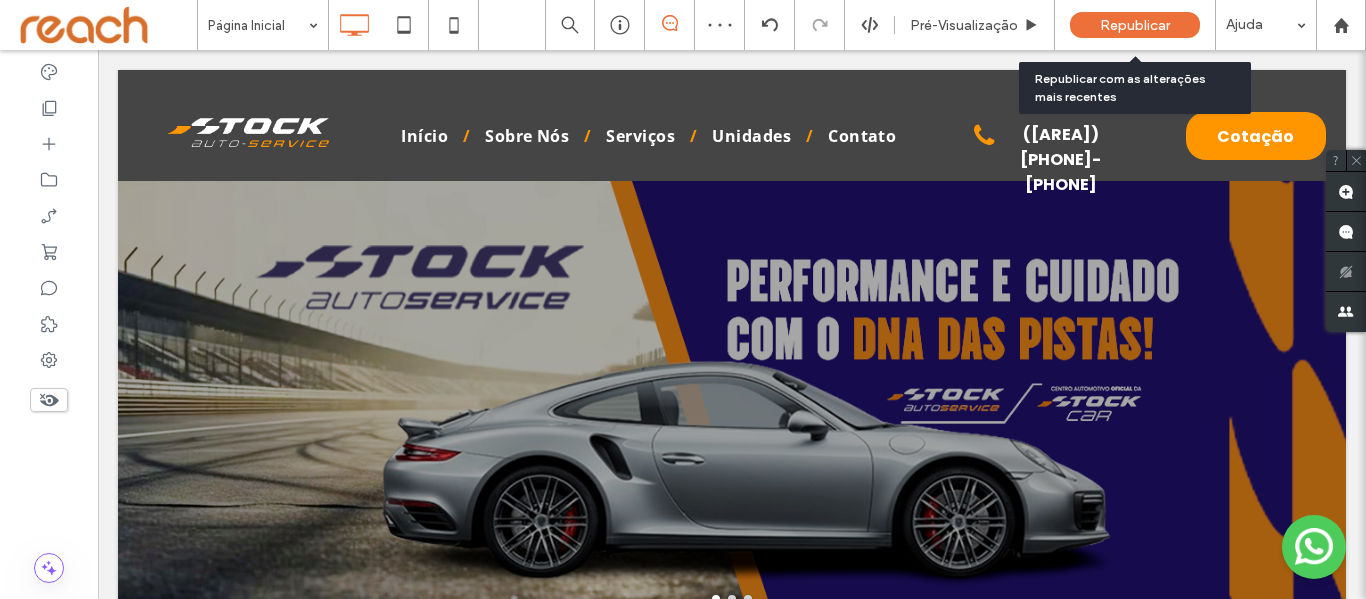 click on "Republicar" at bounding box center [1135, 25] 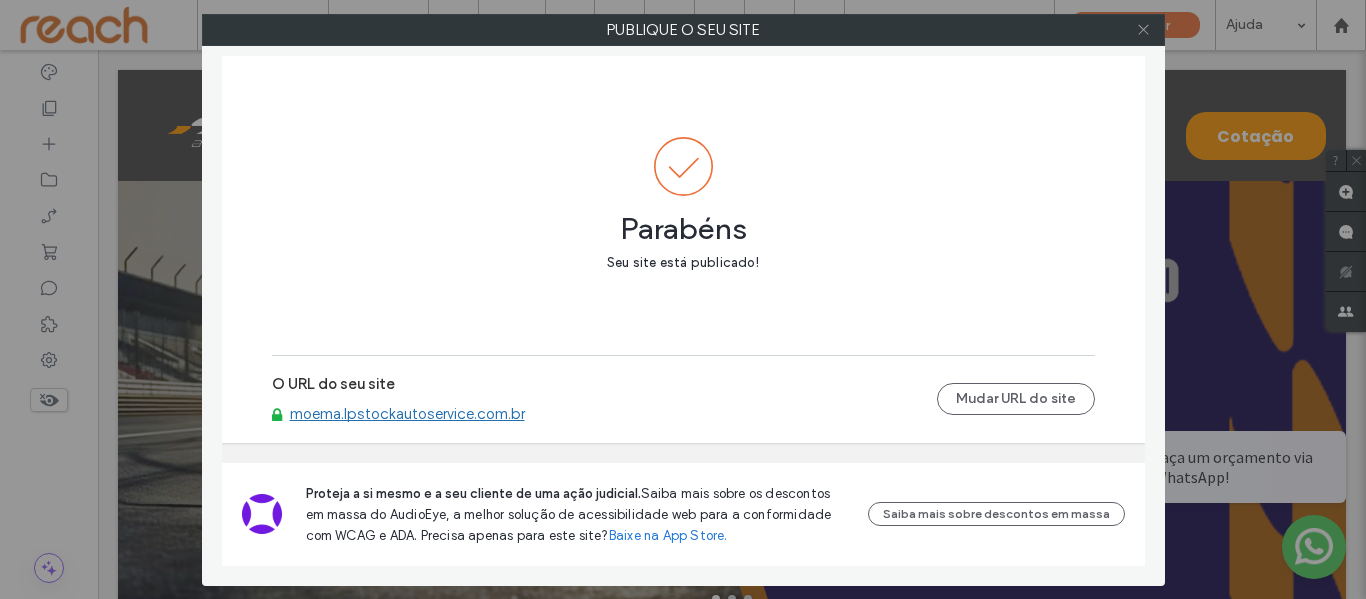 click 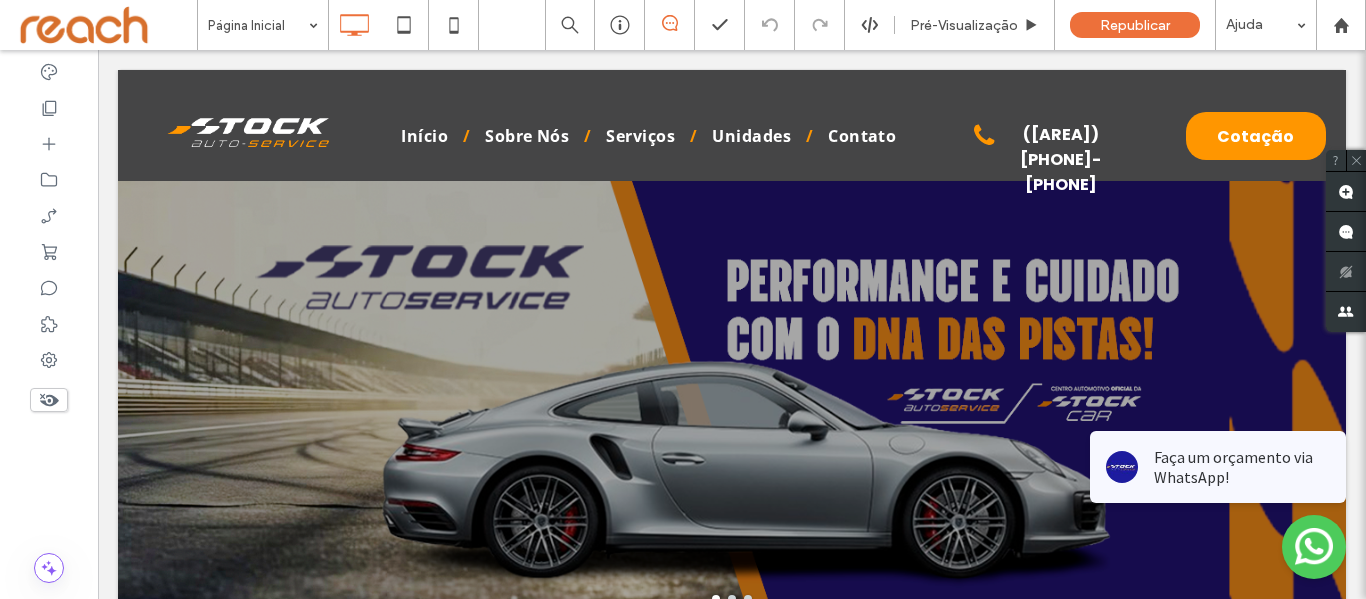 click at bounding box center (106, 25) 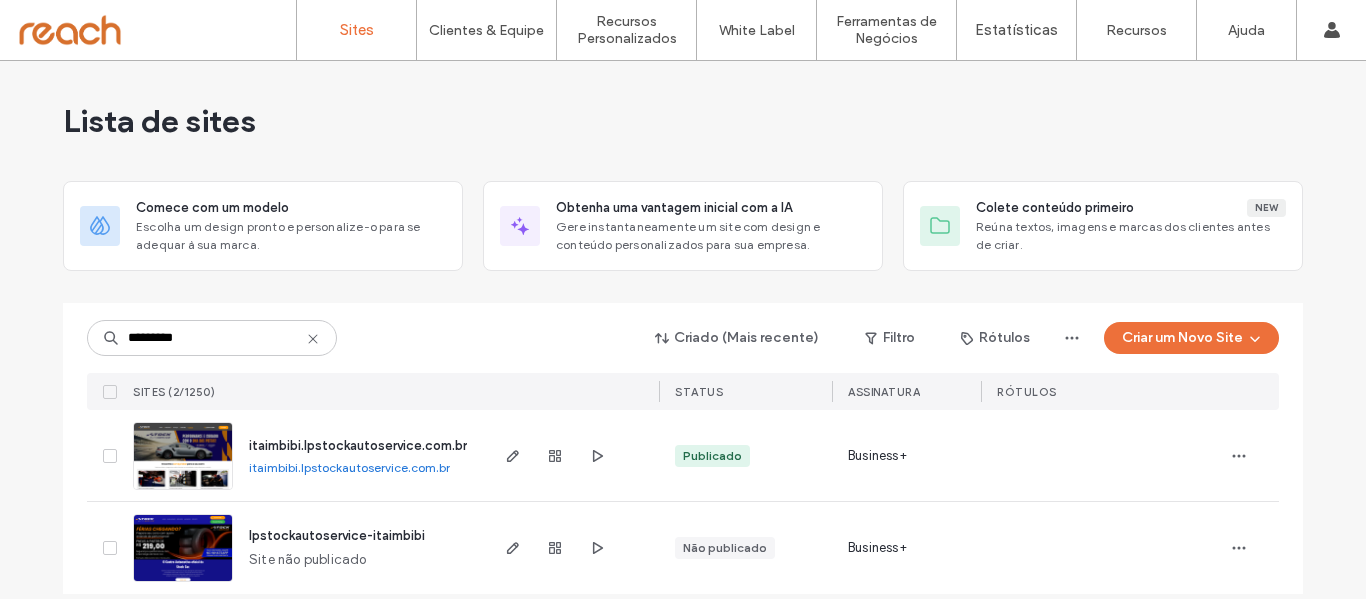 scroll, scrollTop: 0, scrollLeft: 0, axis: both 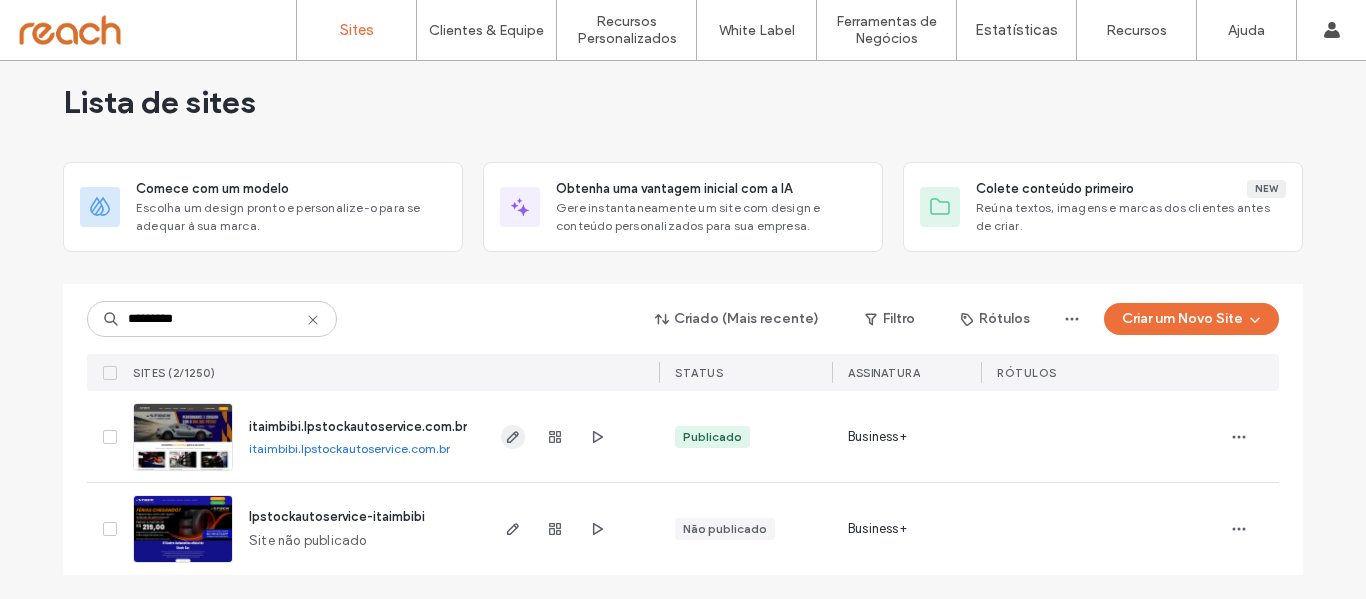 type on "*********" 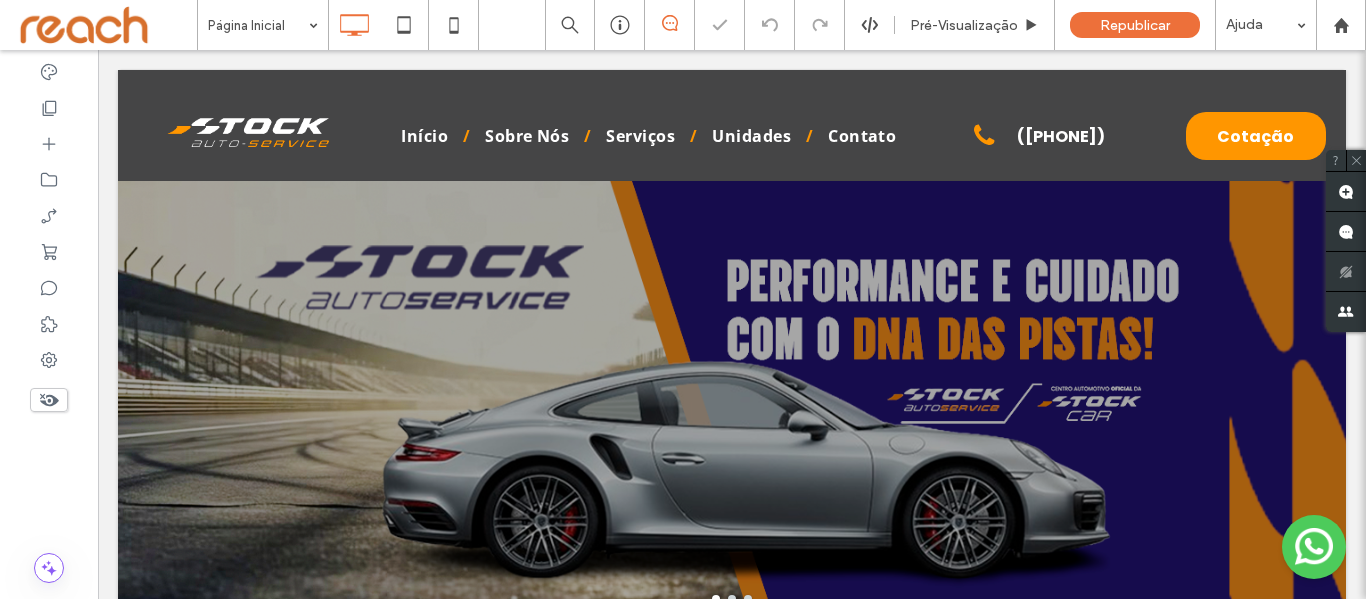 scroll, scrollTop: 0, scrollLeft: 0, axis: both 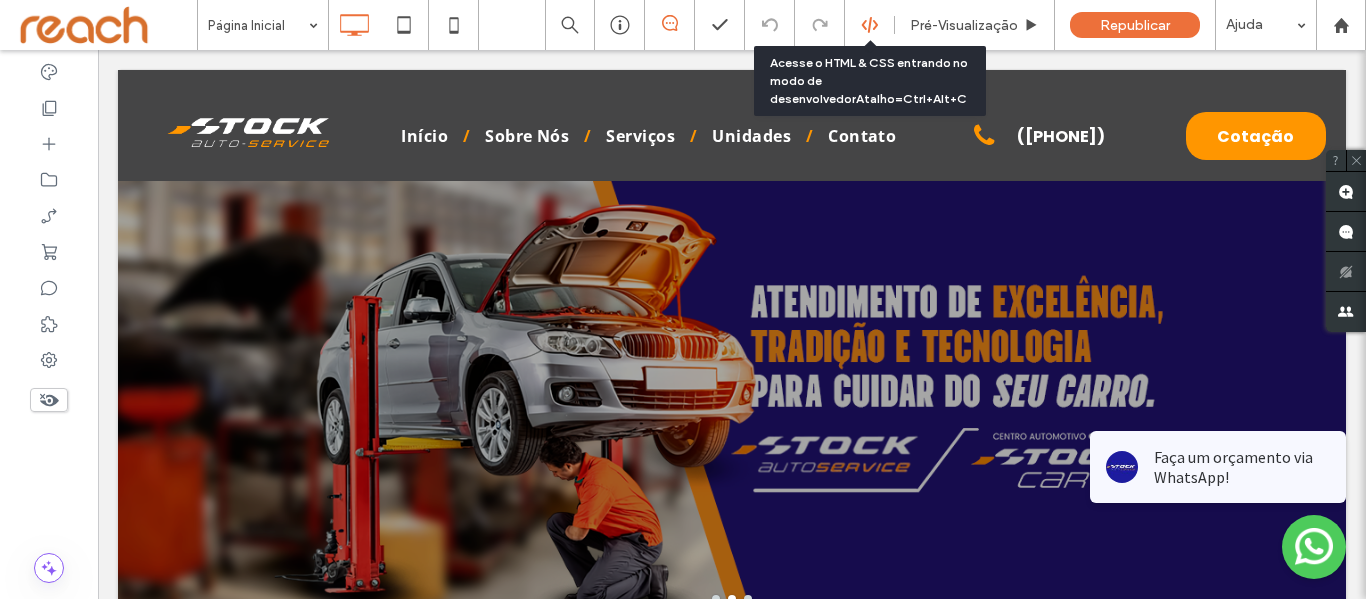 click 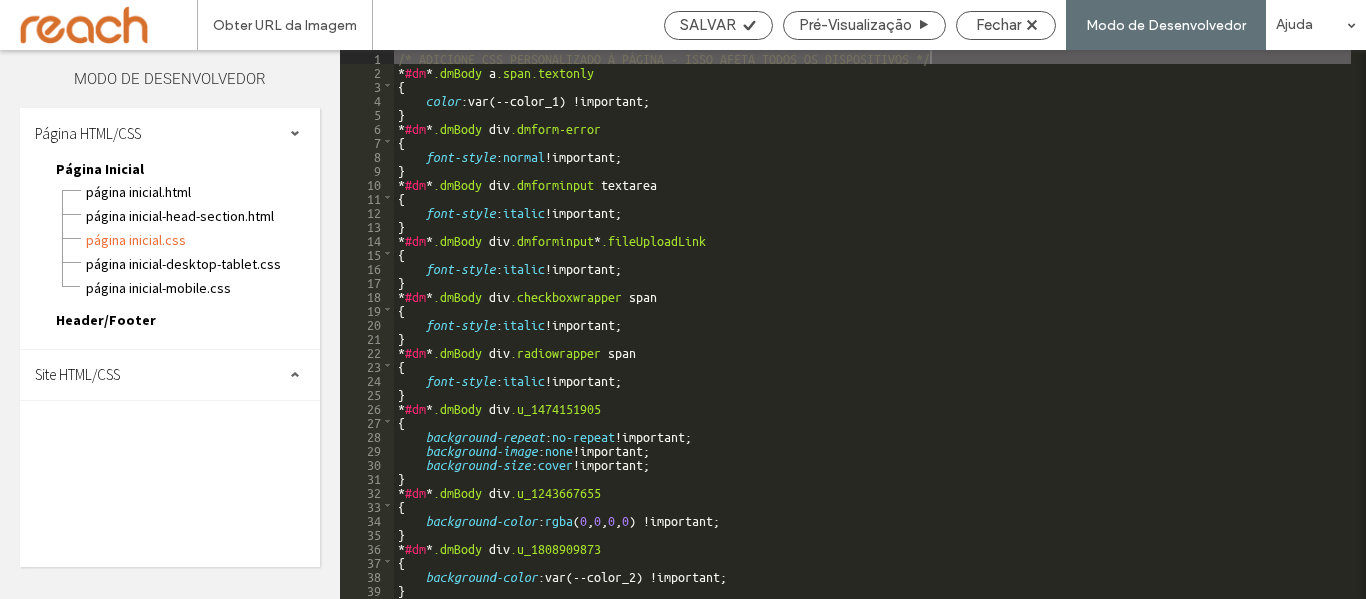 click on "Site HTML/CSS" at bounding box center (170, 375) 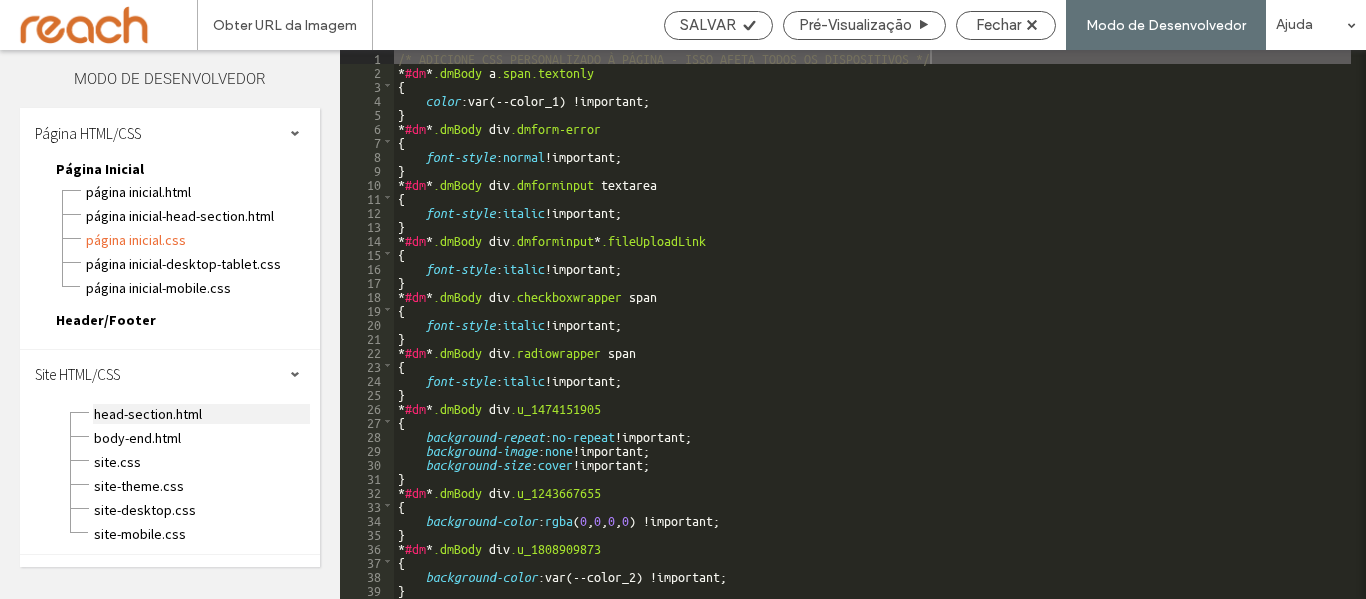 click on "head-section.html" at bounding box center (201, 414) 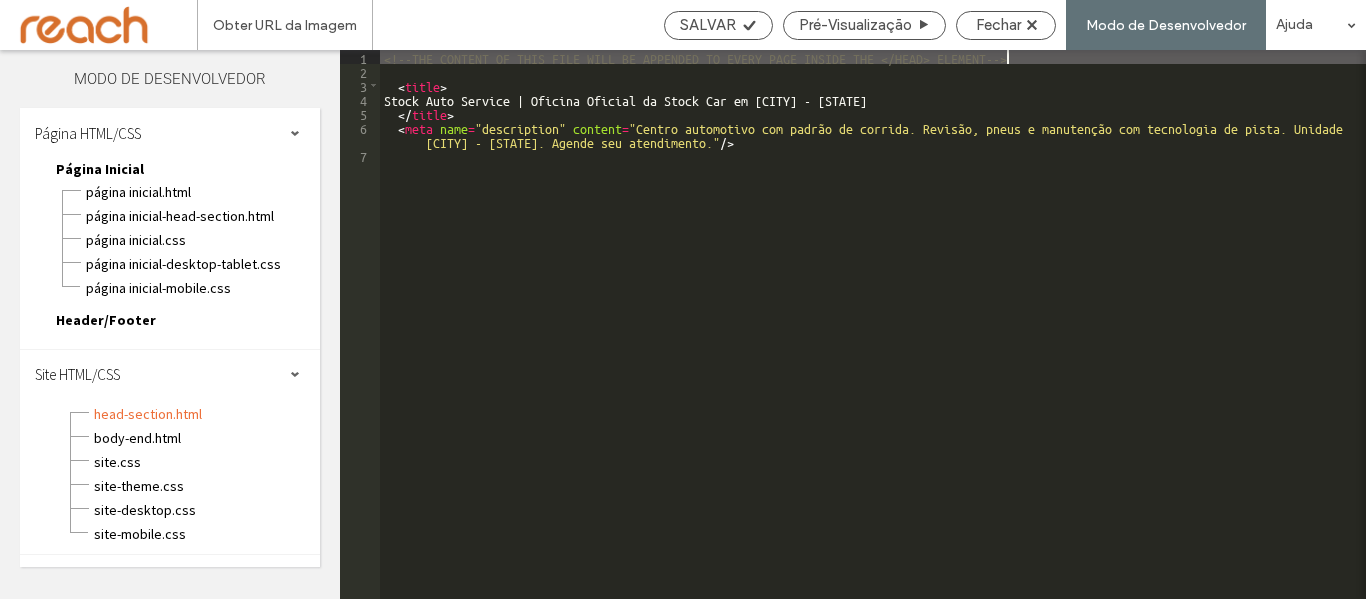 click on "<!--THE CONTENT OF THIS FILE WILL BE APPENDED TO EVERY PAGE INSIDE THE </HEAD> ELEMENT-->    < title >     Stock Auto Service | Oficina Oficial da Stock Car em Itaim Bibi - SP    < / title >    < meta   name = "description"   content = "Centro automotivo com padrão de corrida. Revisão, pneus e manutenção com tecnologia de pista. Unidade         Itaim Bibi - SP. Agende seu atendimento." /-->" at bounding box center [873, 338] 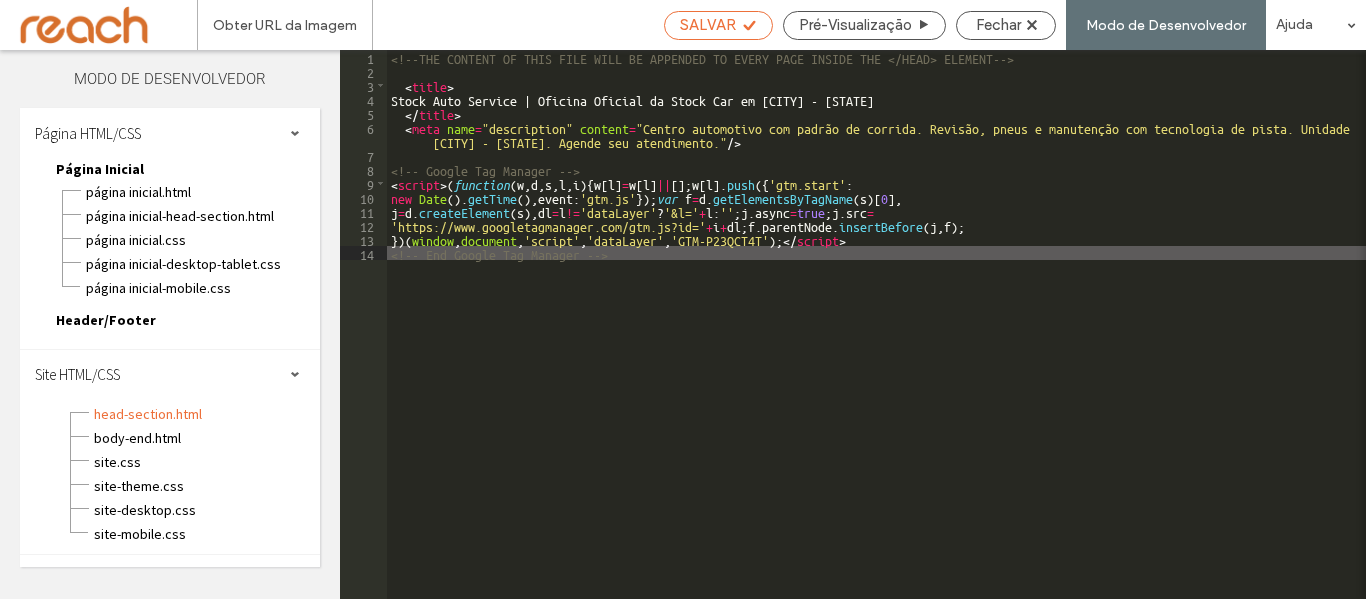 click on "SALVAR" at bounding box center [708, 25] 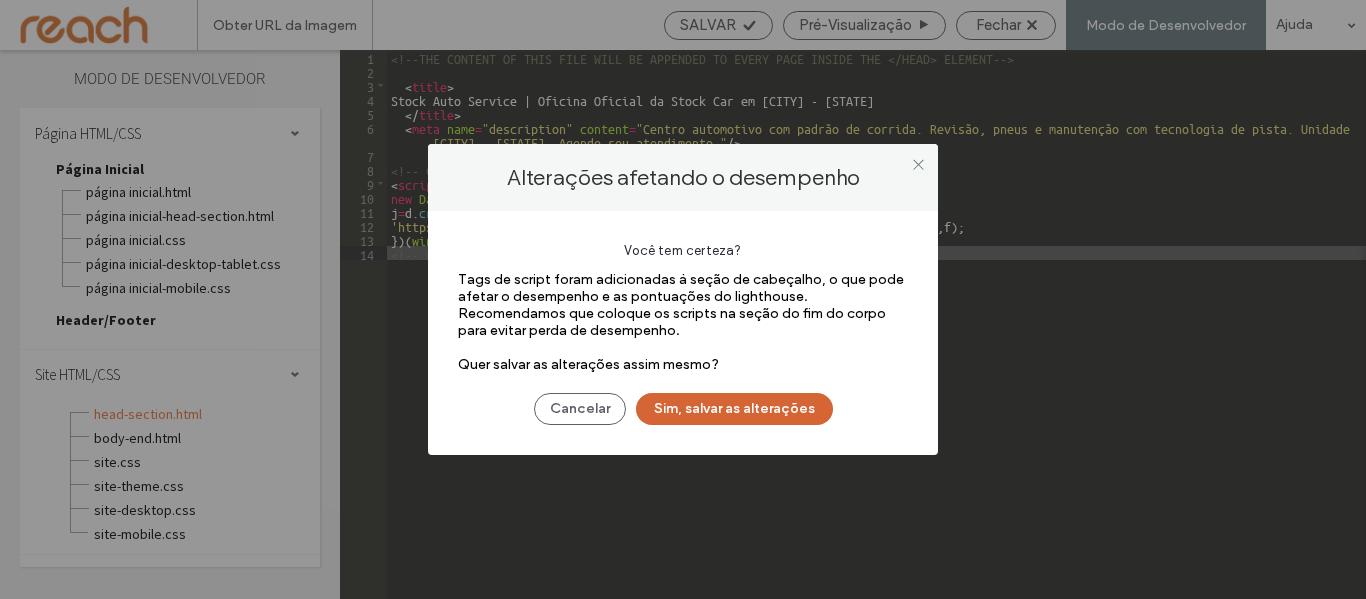 click on "Sim, salvar as alterações" at bounding box center (734, 409) 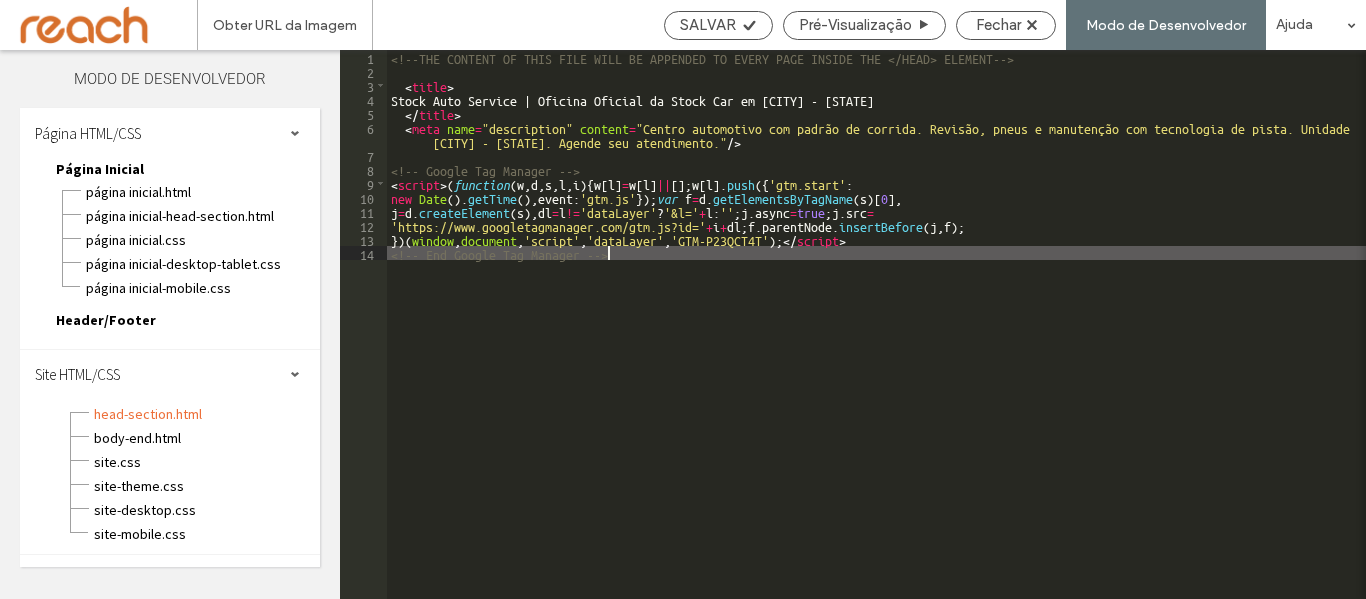 scroll, scrollTop: 0, scrollLeft: 0, axis: both 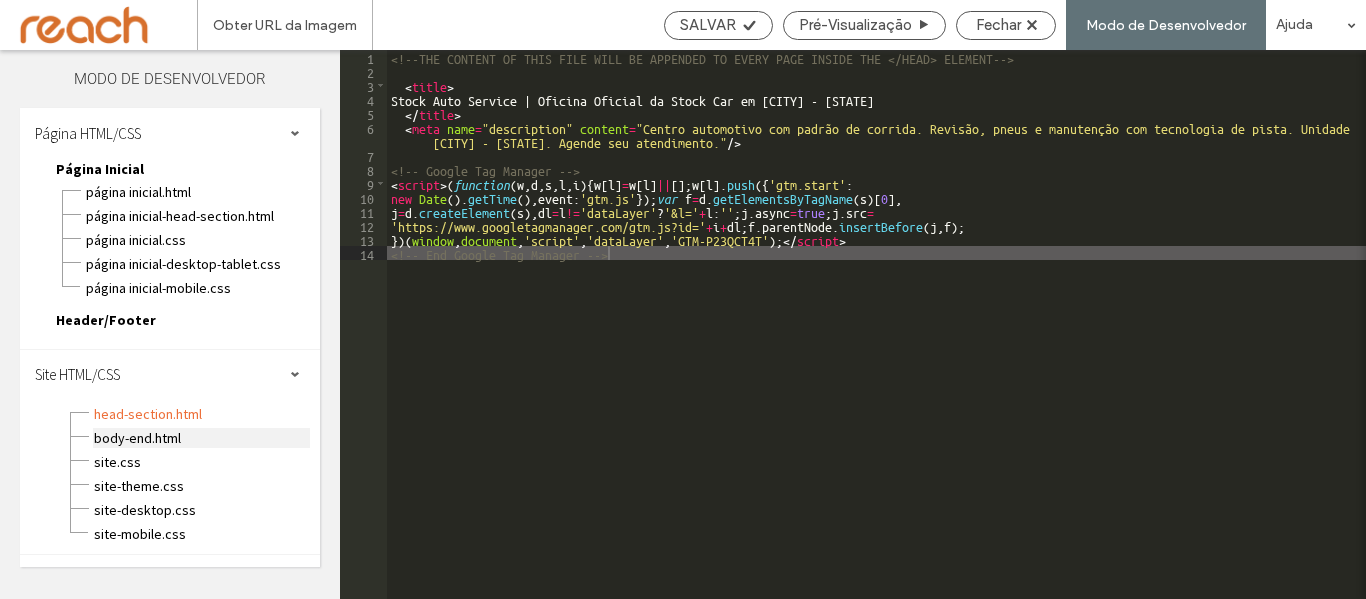 click on "body-end.html" at bounding box center [201, 438] 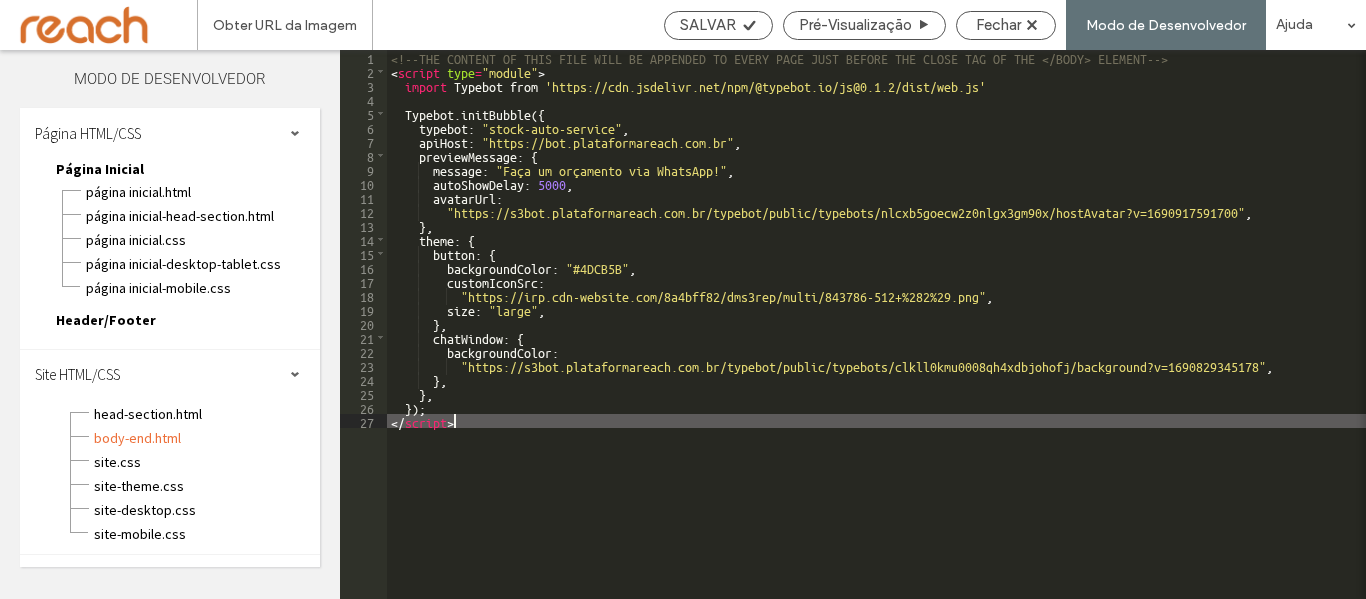 click on "<!--THE CONTENT OF THIS FILE WILL BE APPENDED TO EVERY PAGE JUST BEFORE THE CLOSE TAG OF THE </BODY> ELEMENT--> < script   type = "module" >    import   Typebot   from   'https://cdn.jsdelivr.net/npm/@typebot.io/js@0.1.2/dist/web.js'    Typebot . initBubble ({      typebot :   "stock-auto-service" ,      apiHost :   "https://bot.plataformareach.com.br" ,      previewMessage :   {         message :   "Faça um orçamento via WhatsApp!" ,         autoShowDelay :   5000 ,         avatarUrl :           "https://s3bot.plataformareach.com.br/typebot/public/typebots/nlcxb5goecw2z0nlgx3gm90x/hostAvatar?v=1690917591700" ,      } ,      theme :   {         button :   {           backgroundColor :   "#4DCB5B" ,           customIconSrc :              "https://irp.cdn-website.com/8a4bff82/dms3rep/multi/843786-512+%282%29.png" ,           size :   "large" ,         } ,         chatWindow :   {           backgroundColor :              ,         } ,      } ,    }) ; </ script >" at bounding box center [876, 338] 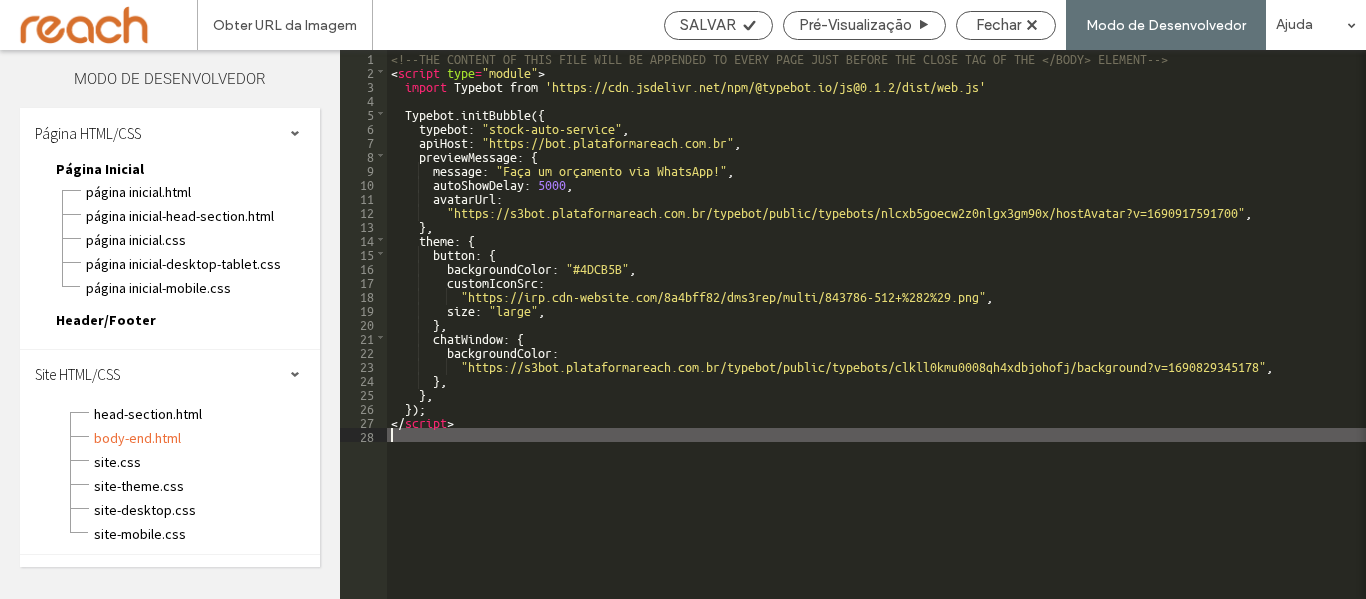 type on "**" 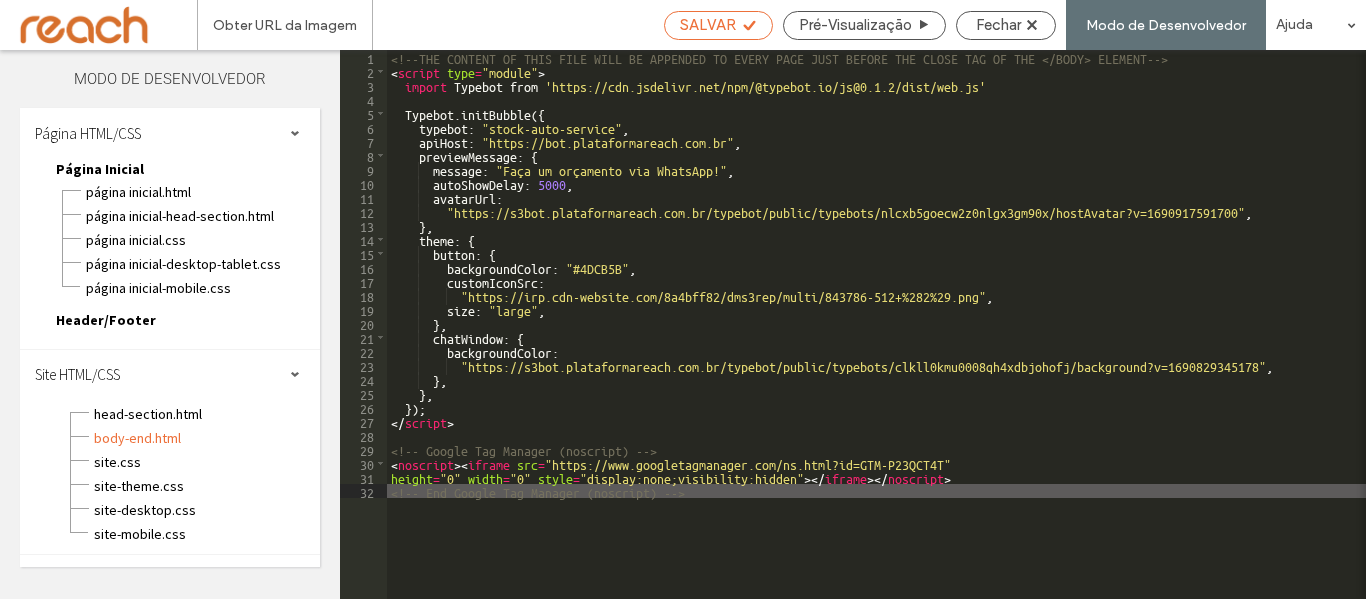 click on "SALVAR" at bounding box center (708, 25) 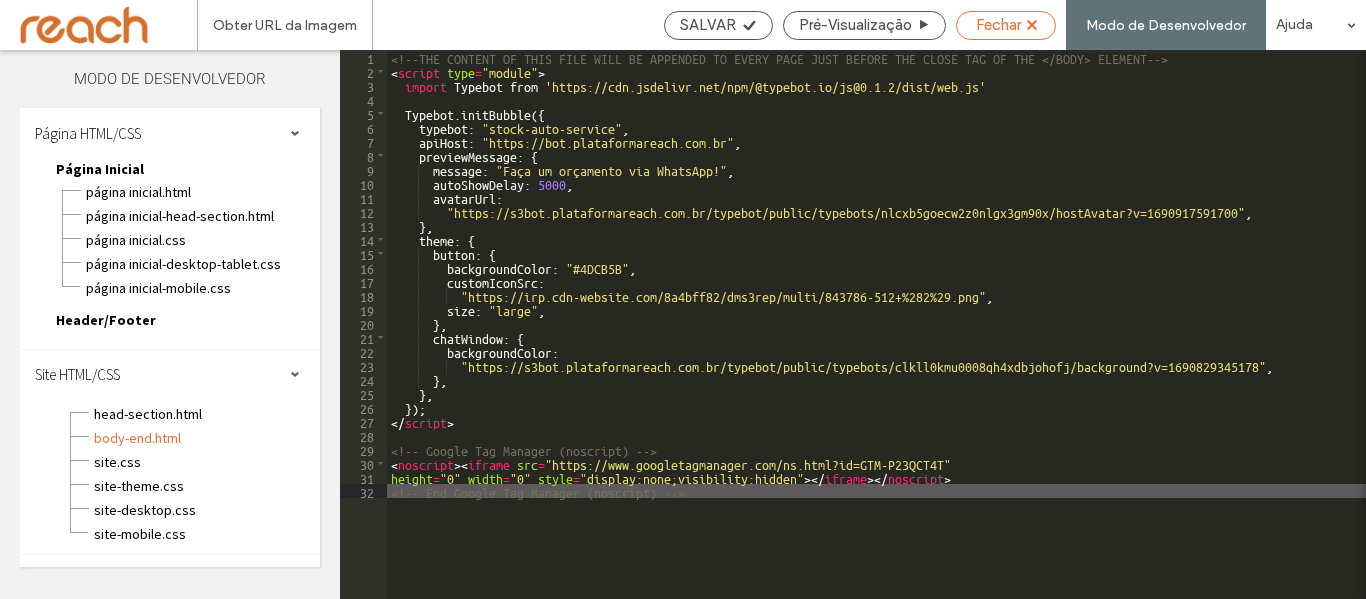 click on "Fechar" at bounding box center (1006, 25) 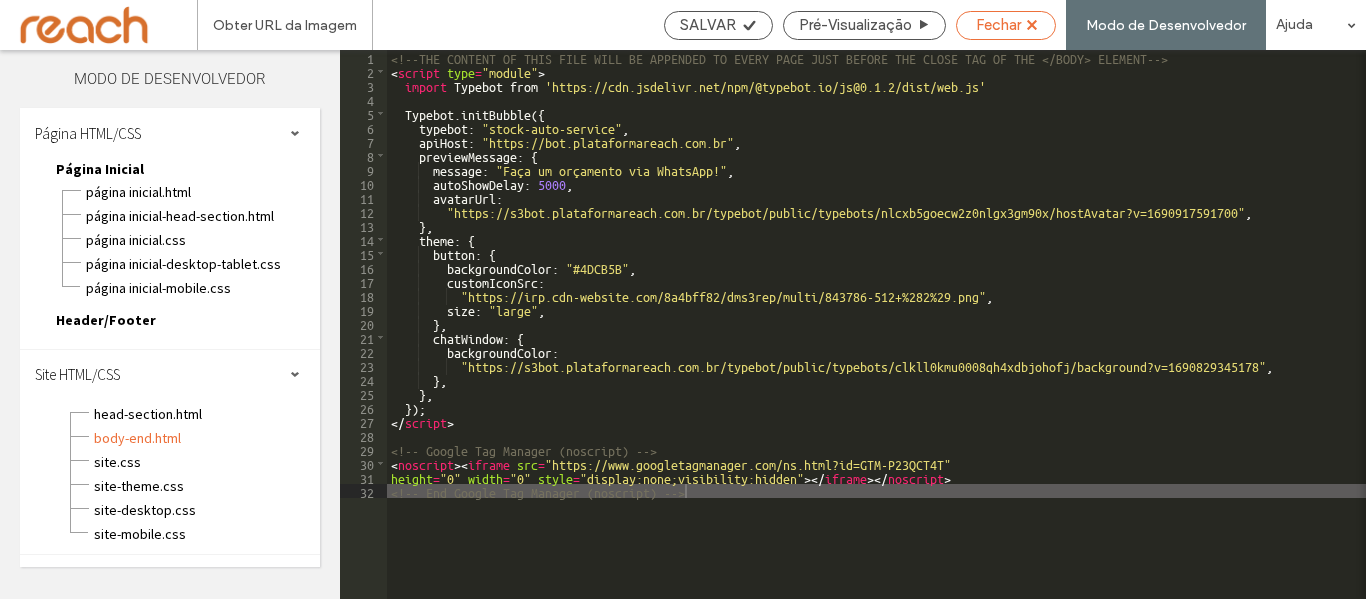 scroll, scrollTop: 0, scrollLeft: 0, axis: both 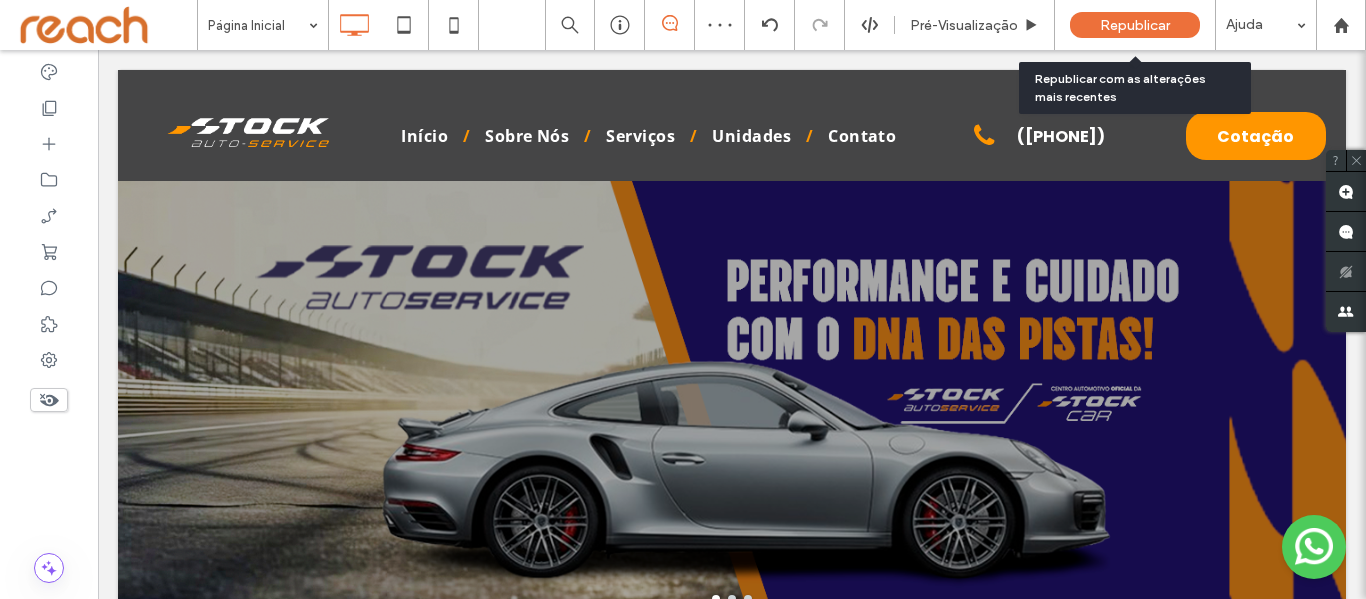 click on "Republicar" at bounding box center [1135, 25] 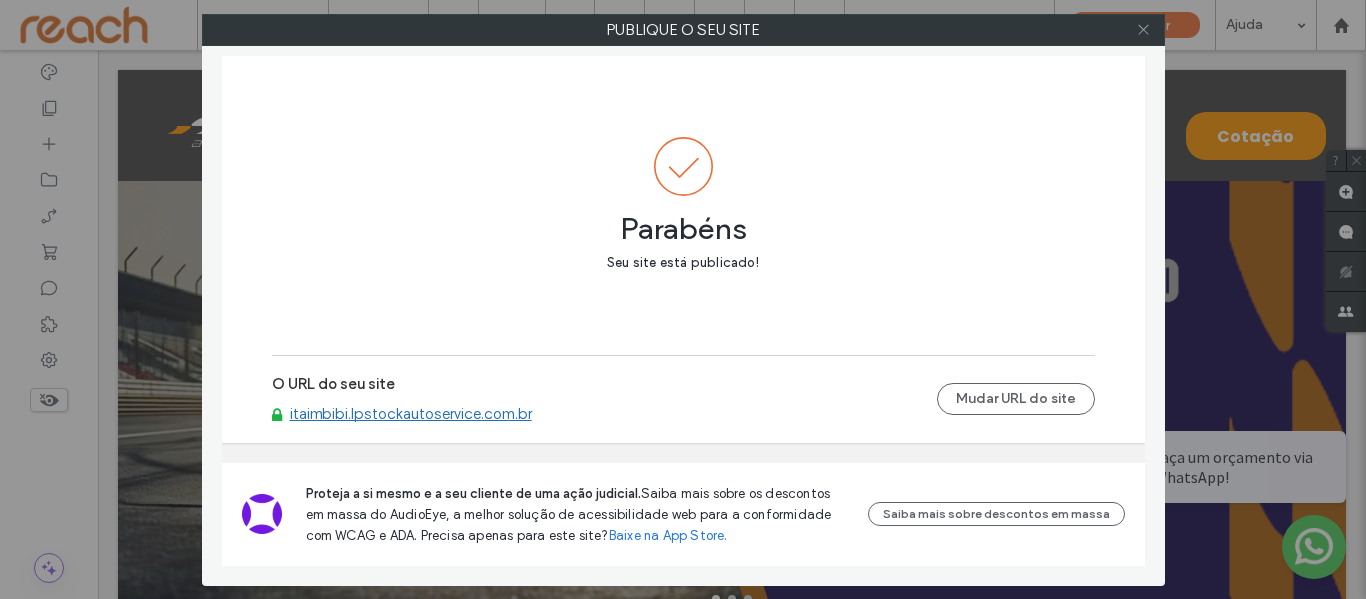 click 